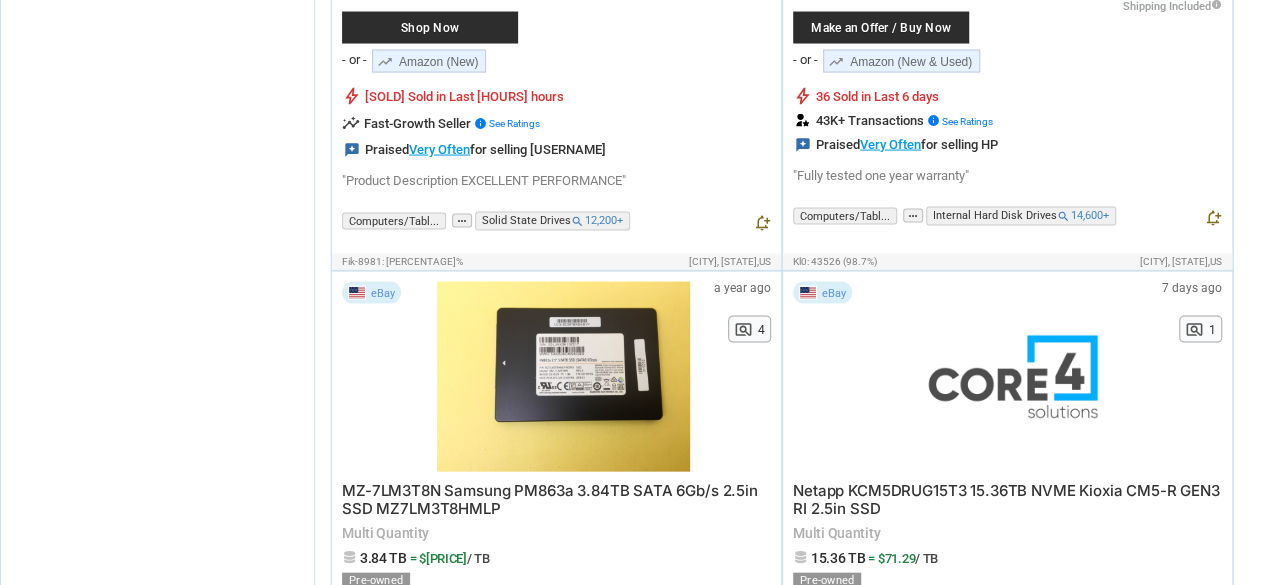 scroll, scrollTop: 2100, scrollLeft: 0, axis: vertical 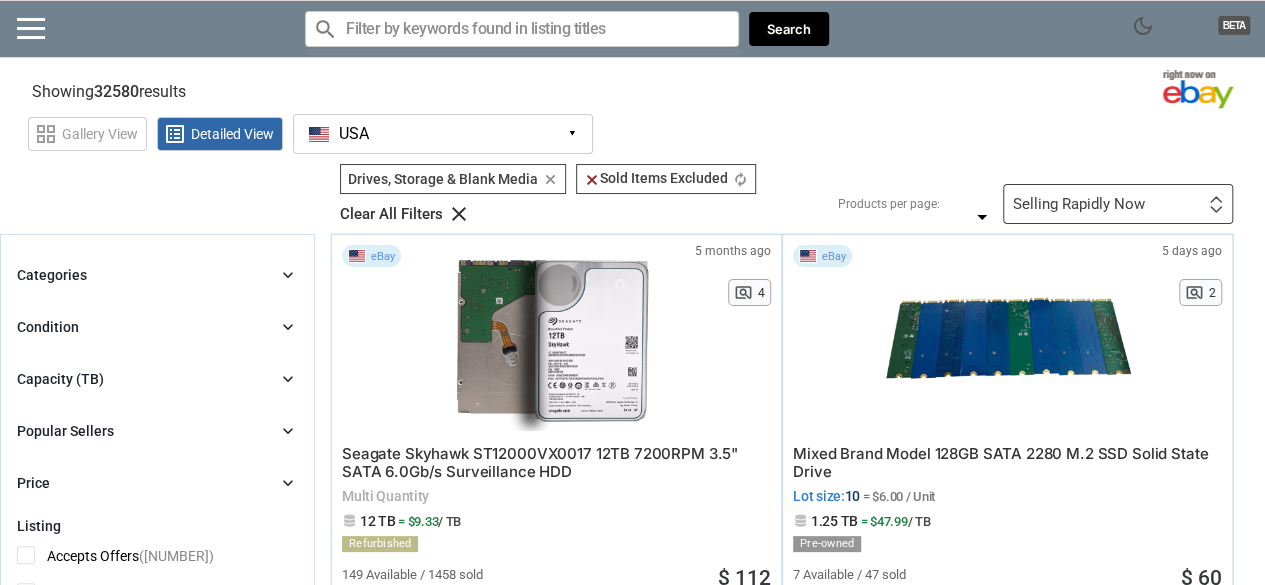 drag, startPoint x: 104, startPoint y: 85, endPoint x: 124, endPoint y: 82, distance: 20.22375 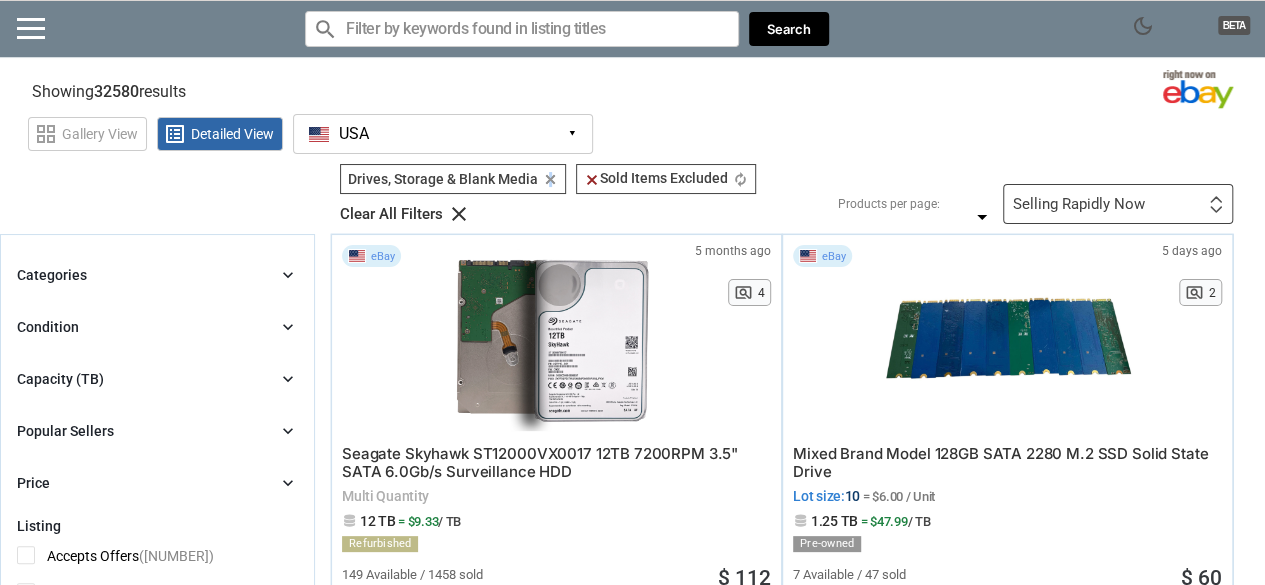 click on "clear" at bounding box center [550, 179] 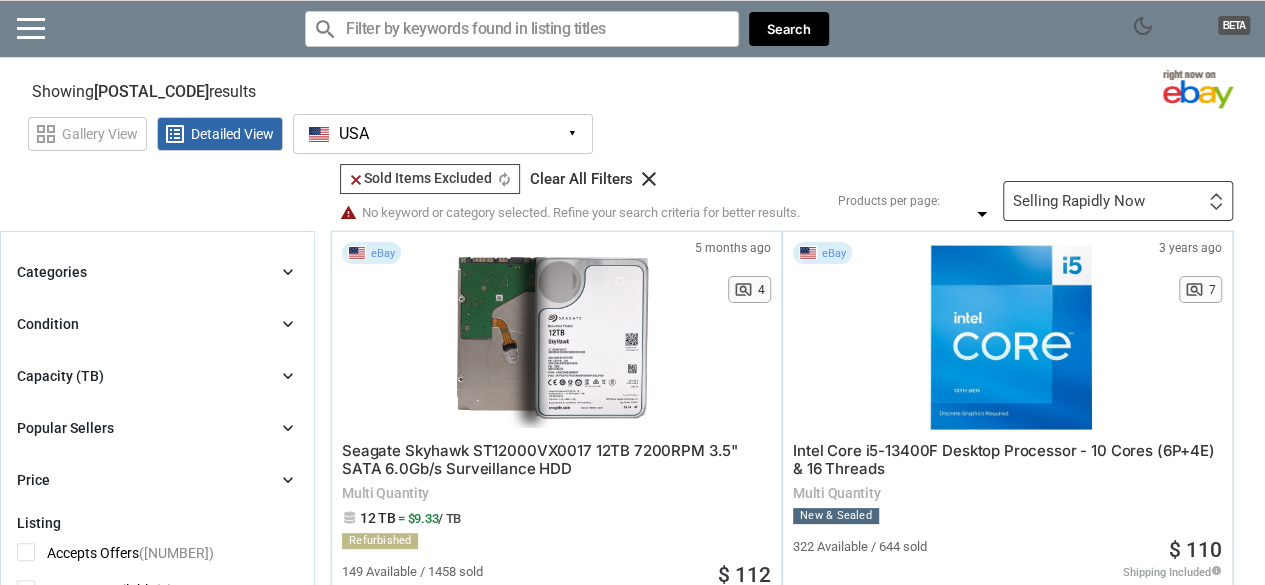 scroll, scrollTop: 200, scrollLeft: 0, axis: vertical 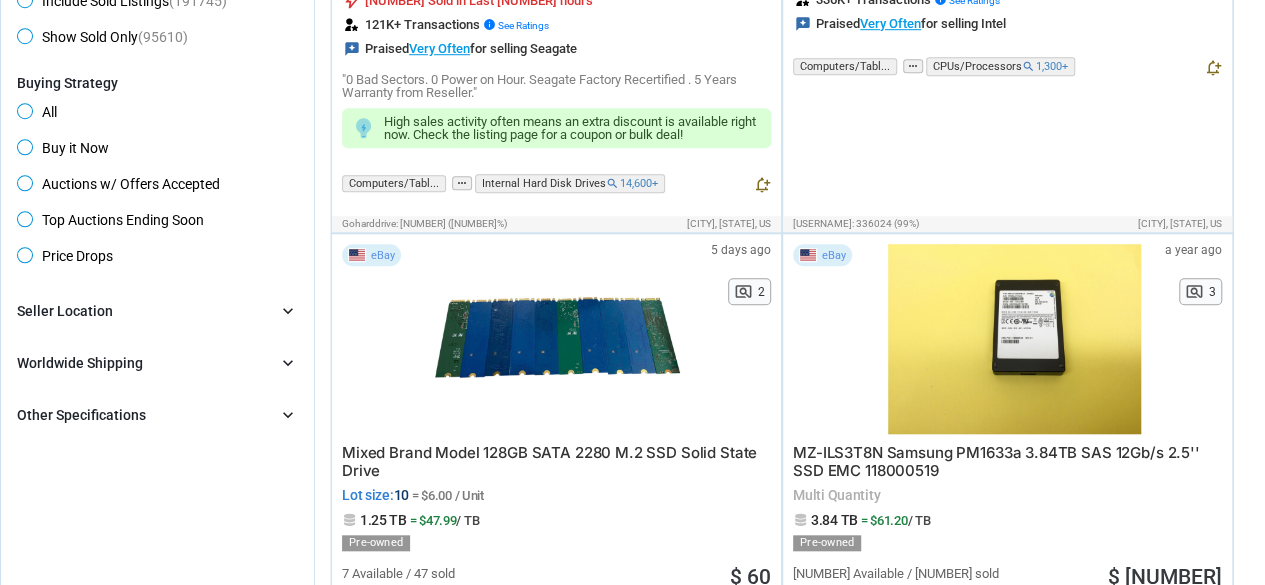 click on "Seller Location" at bounding box center (65, 311) 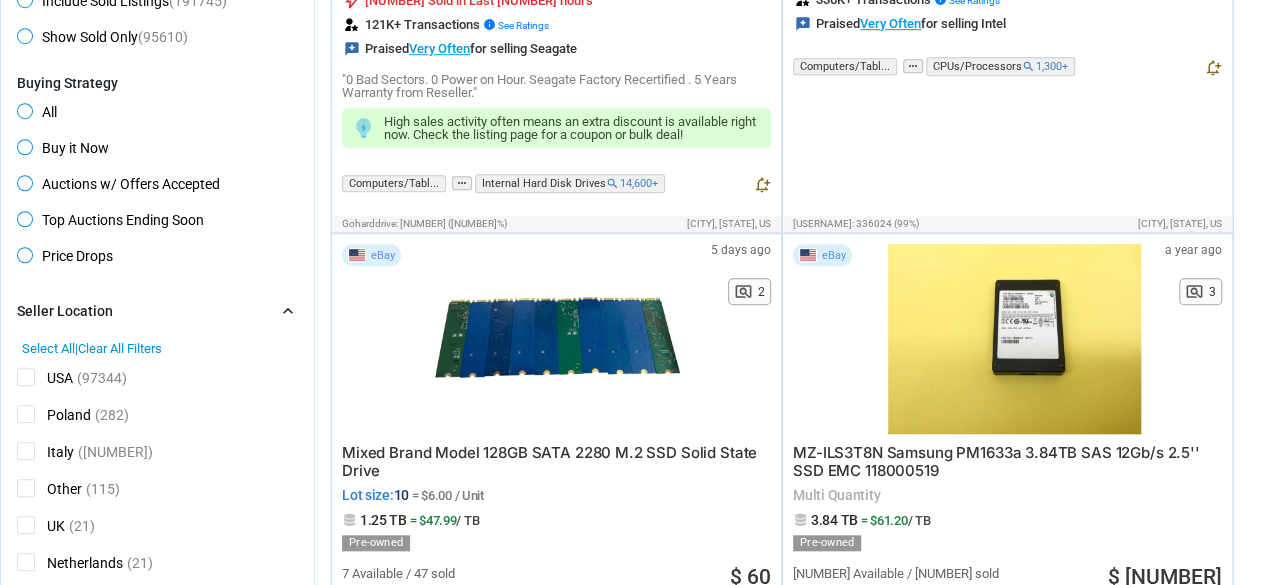 click on "Seller Location" at bounding box center [65, 311] 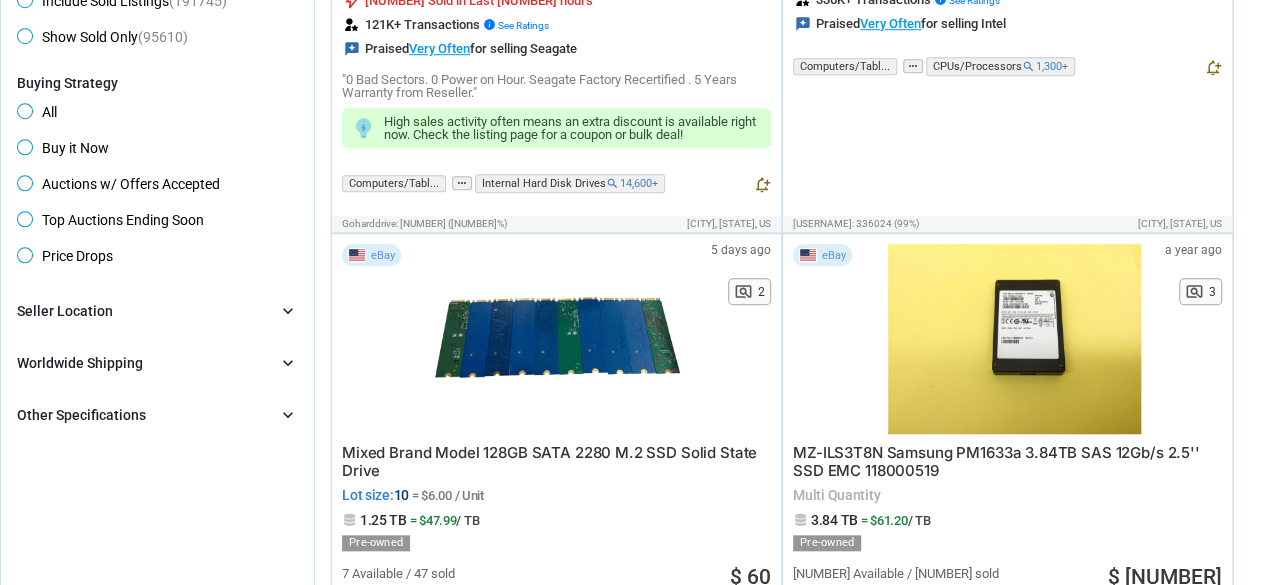 click on "Worldwide Shipping
chevron_right" at bounding box center (157, 363) 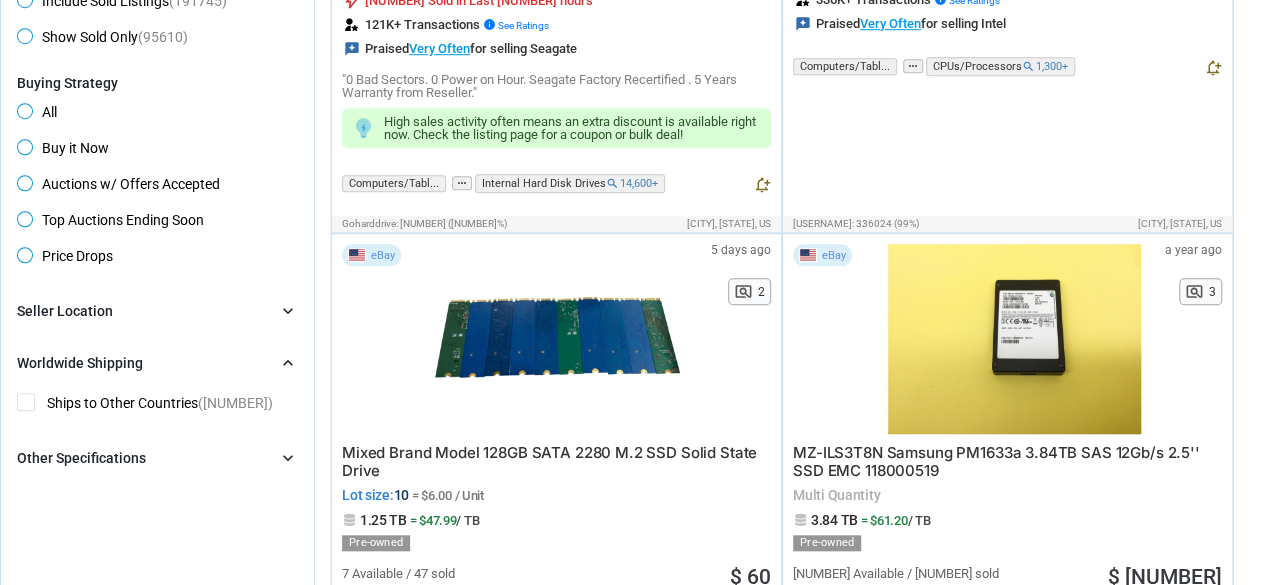 click on "Worldwide Shipping" at bounding box center (80, 363) 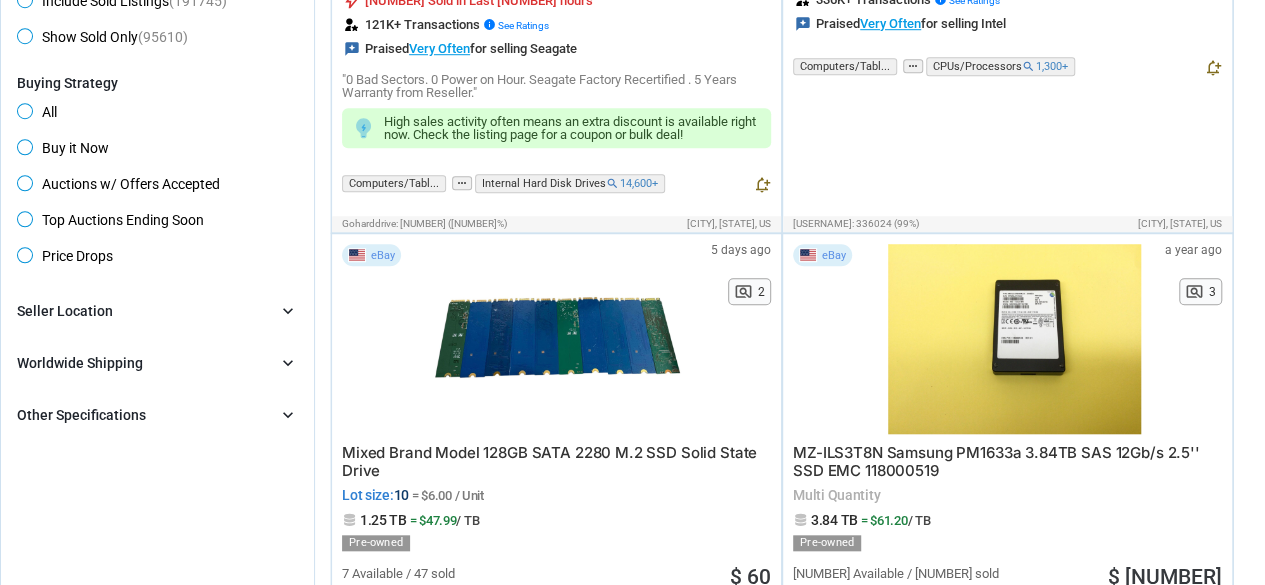 click on "Other Specifications" at bounding box center (81, 415) 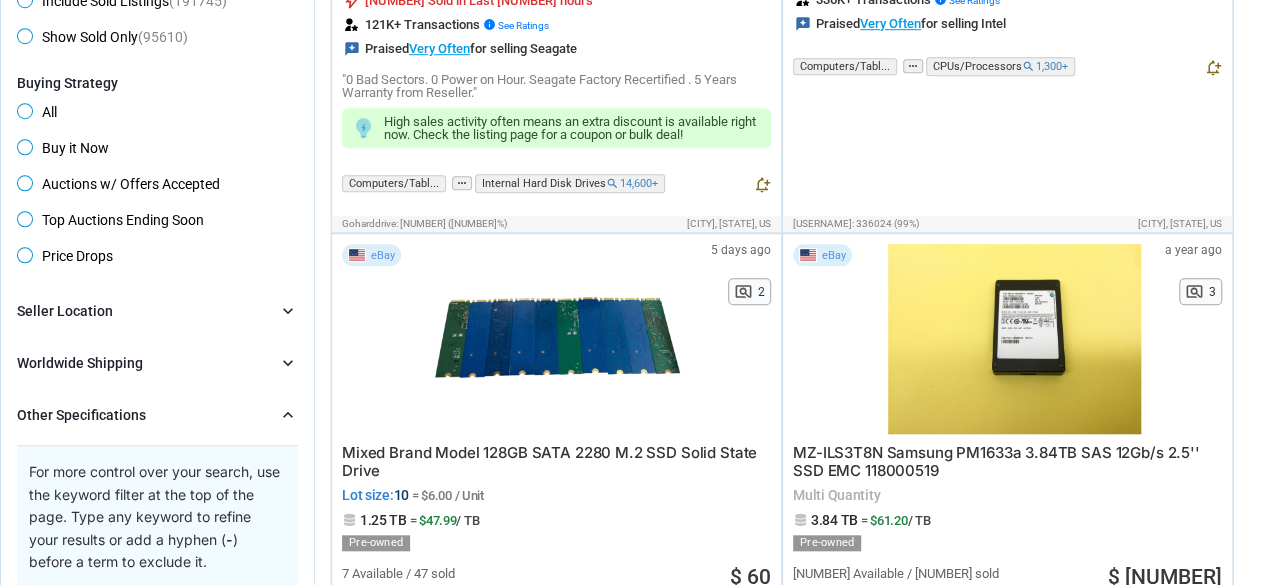 click on "Other Specifications" at bounding box center [81, 415] 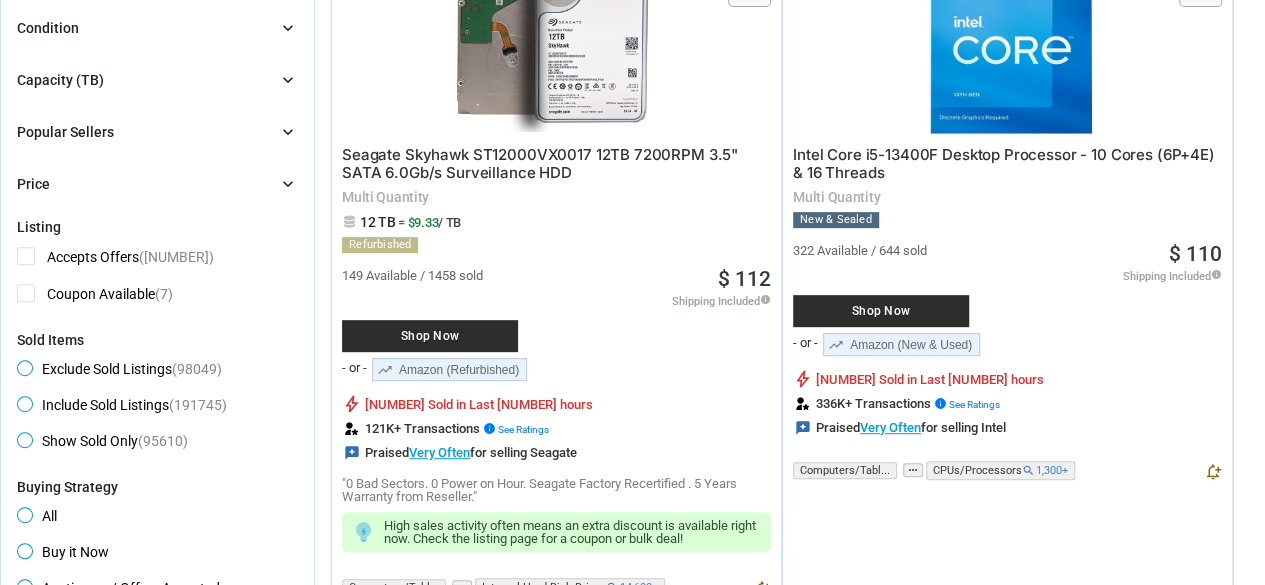scroll, scrollTop: 200, scrollLeft: 0, axis: vertical 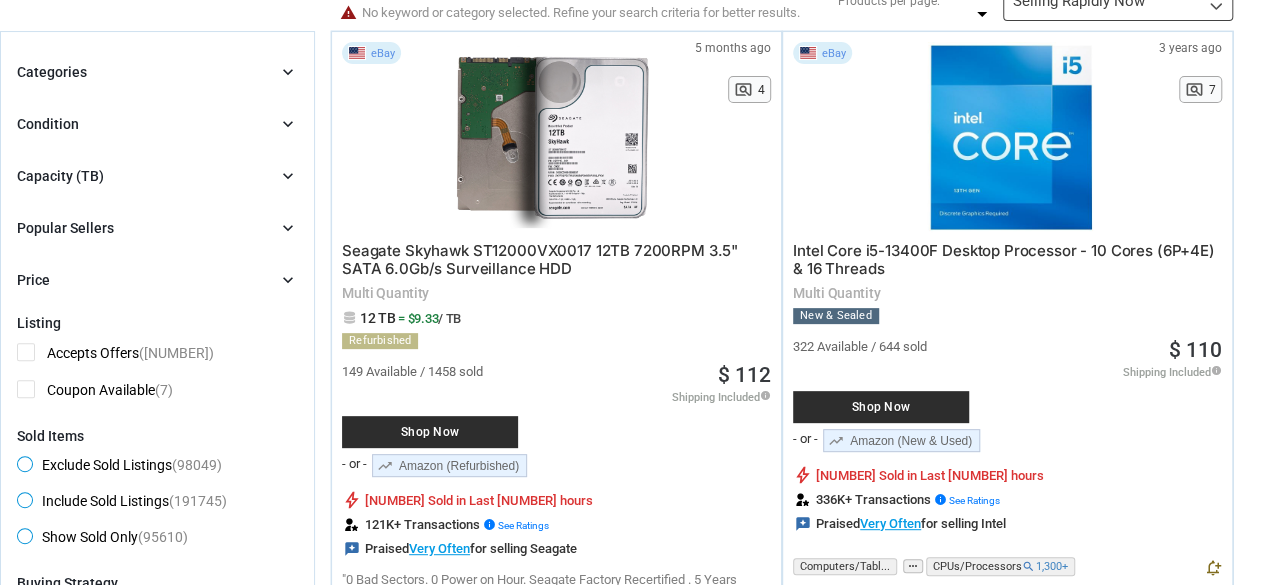 click on "Price
chevron_right" at bounding box center (157, 280) 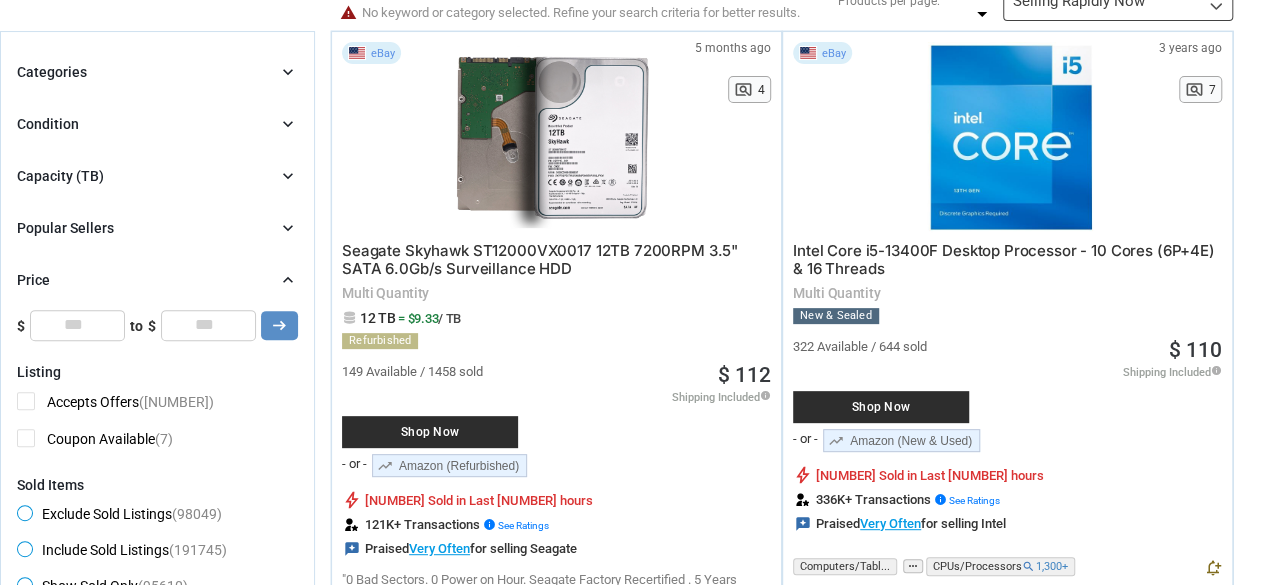 click on "Price
chevron_right" at bounding box center (157, 280) 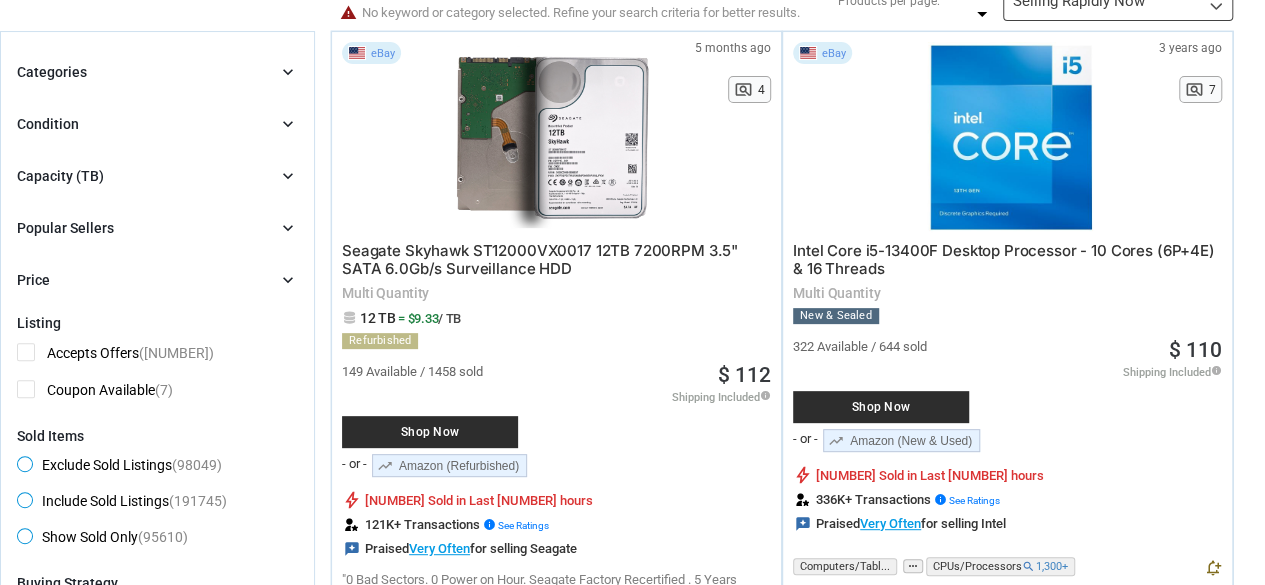 click on "Price
chevron_right" at bounding box center (157, 280) 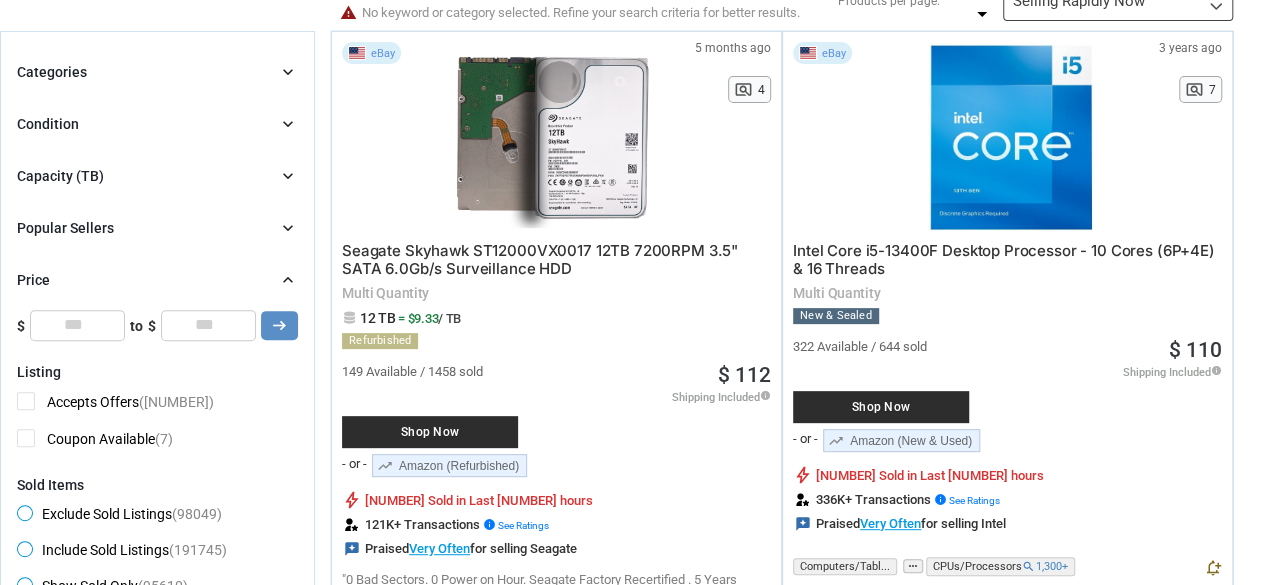 click on "Price
chevron_right" at bounding box center (157, 280) 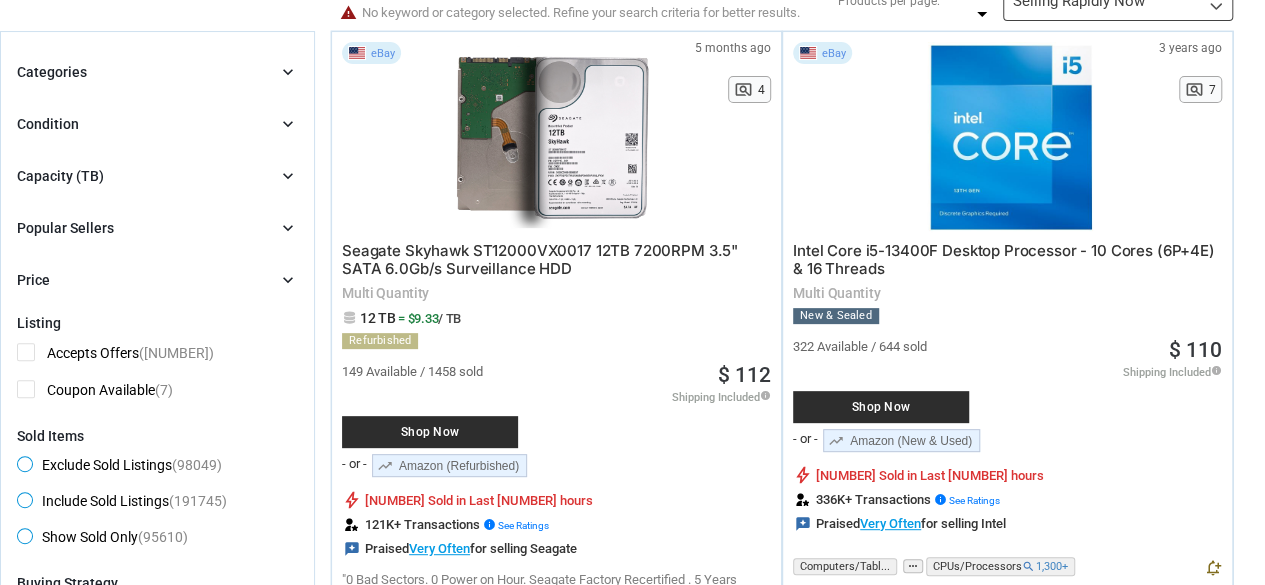 click on "Price
chevron_right" at bounding box center (157, 280) 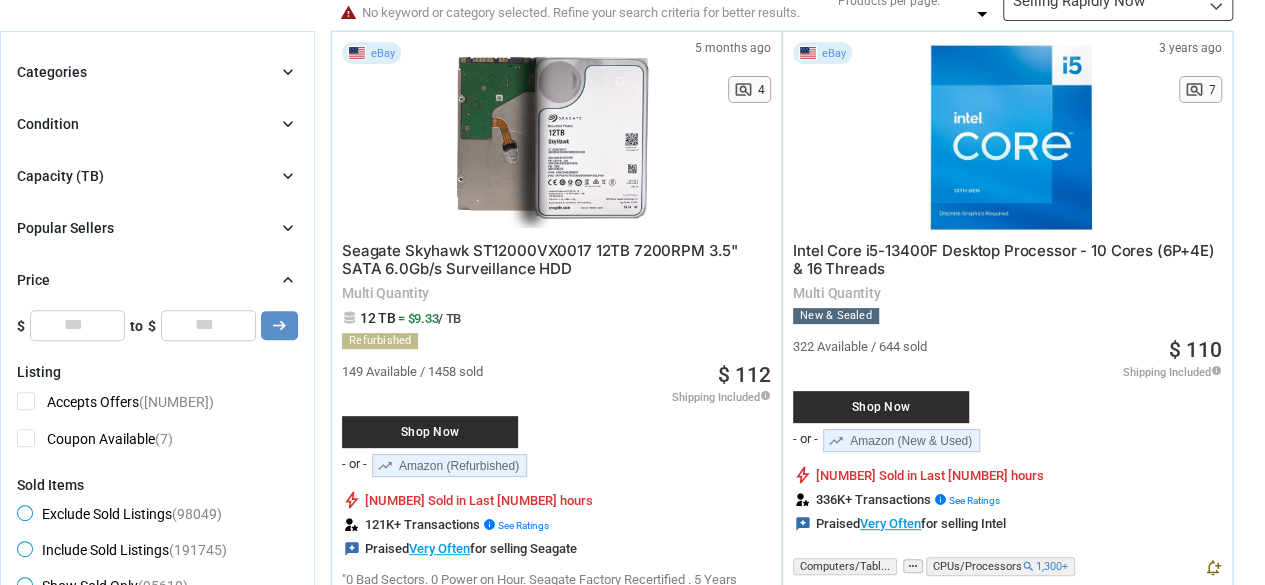 click on "Price
chevron_right" at bounding box center (157, 280) 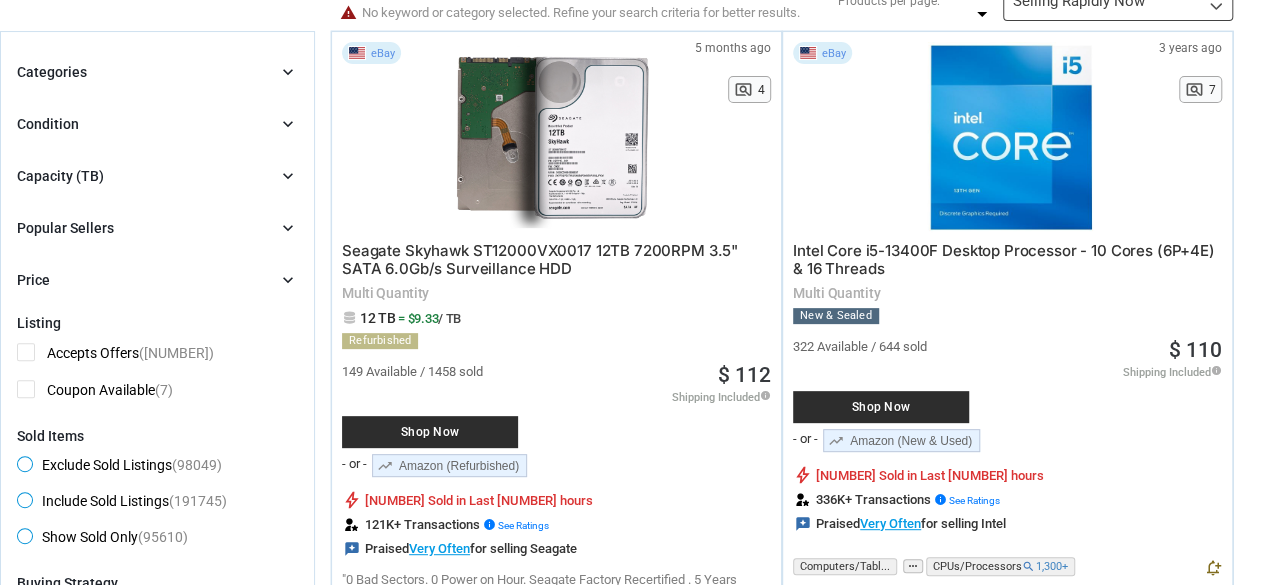 click on "Popular Sellers" at bounding box center [65, 228] 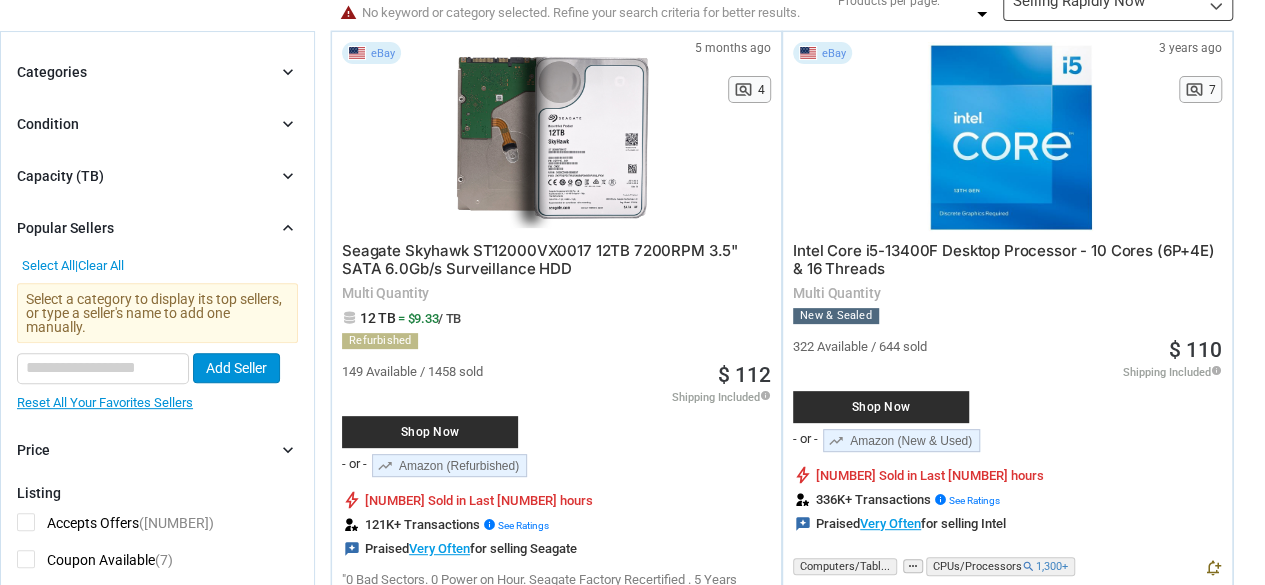 click on "Categories
chevron_right
search
close
Select All shown  |
Clear All shown
Computers/Tablets & Networking
([QUANTITY])
[L1]
Computer Components & Parts
([QUANTITY])
[L2]
Memory (RAM)
([QUANTITY])
[L3]
Graphics/Video Cards
([QUANTITY])
[L3]
[L3]" at bounding box center (157, 260) 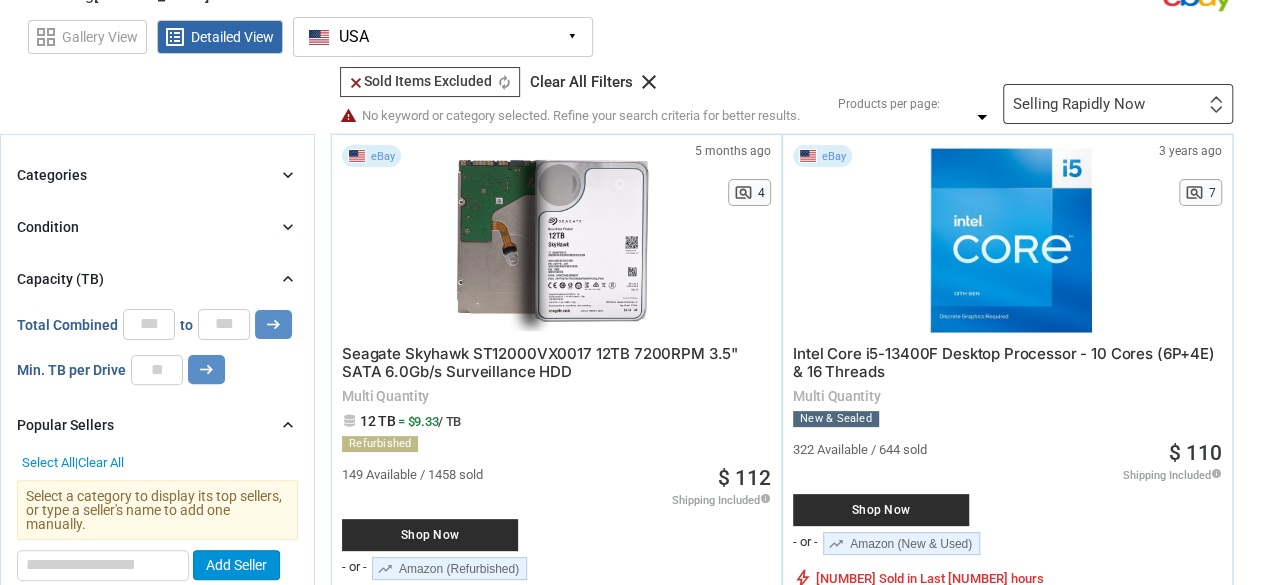 scroll, scrollTop: 0, scrollLeft: 0, axis: both 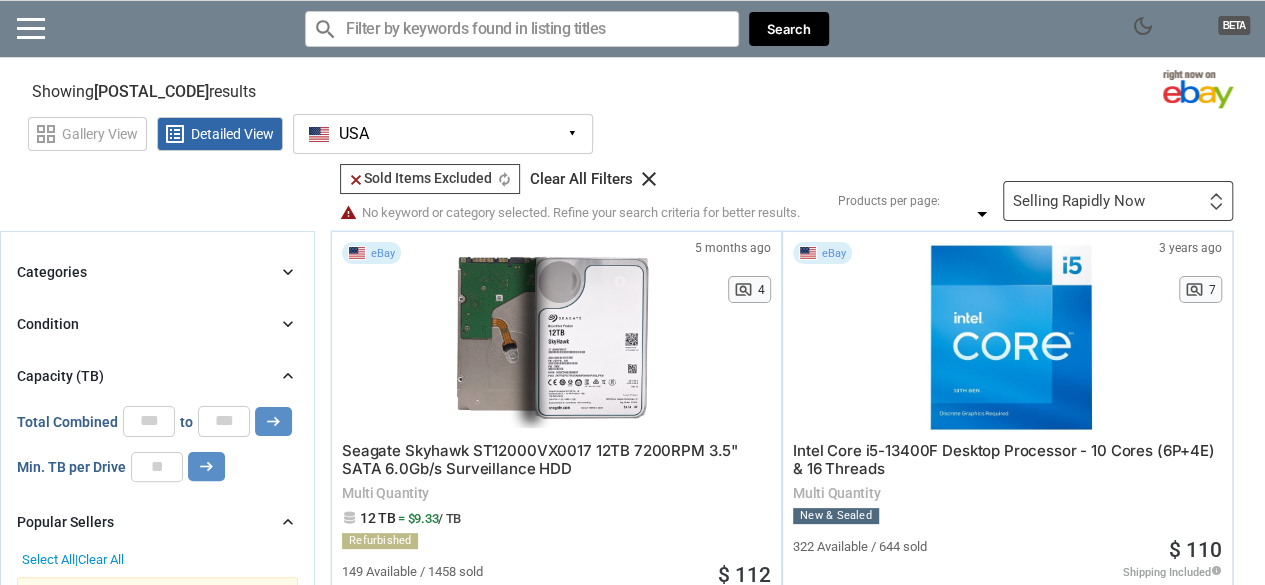 click on "Condition
chevron_right" at bounding box center (157, 324) 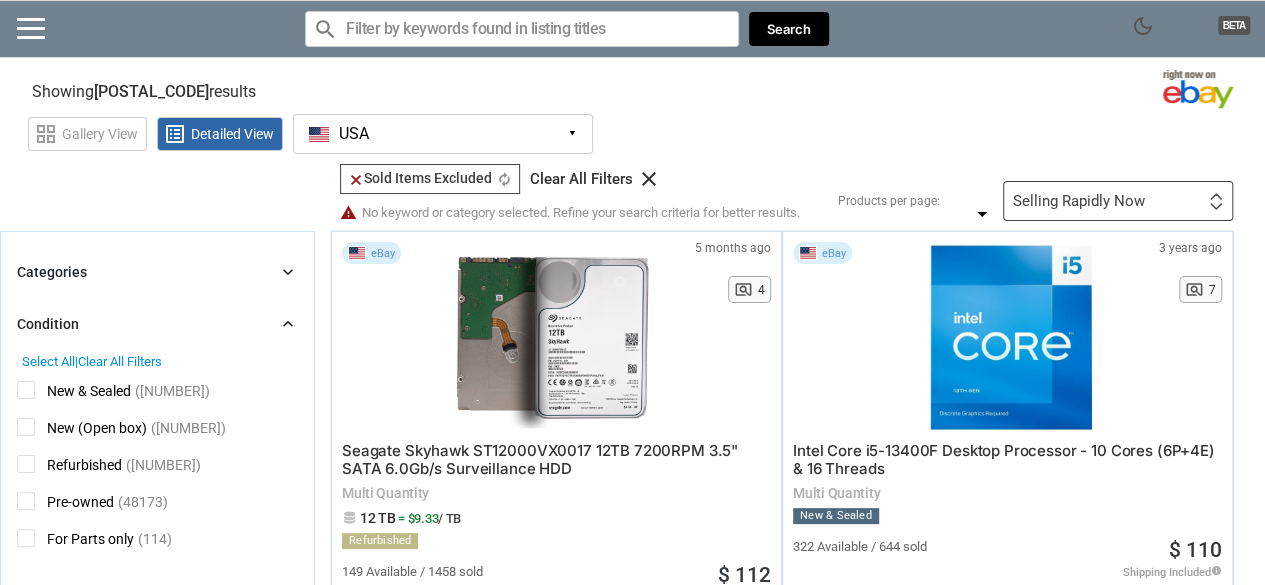 click on "Categories
chevron_right" at bounding box center (157, 272) 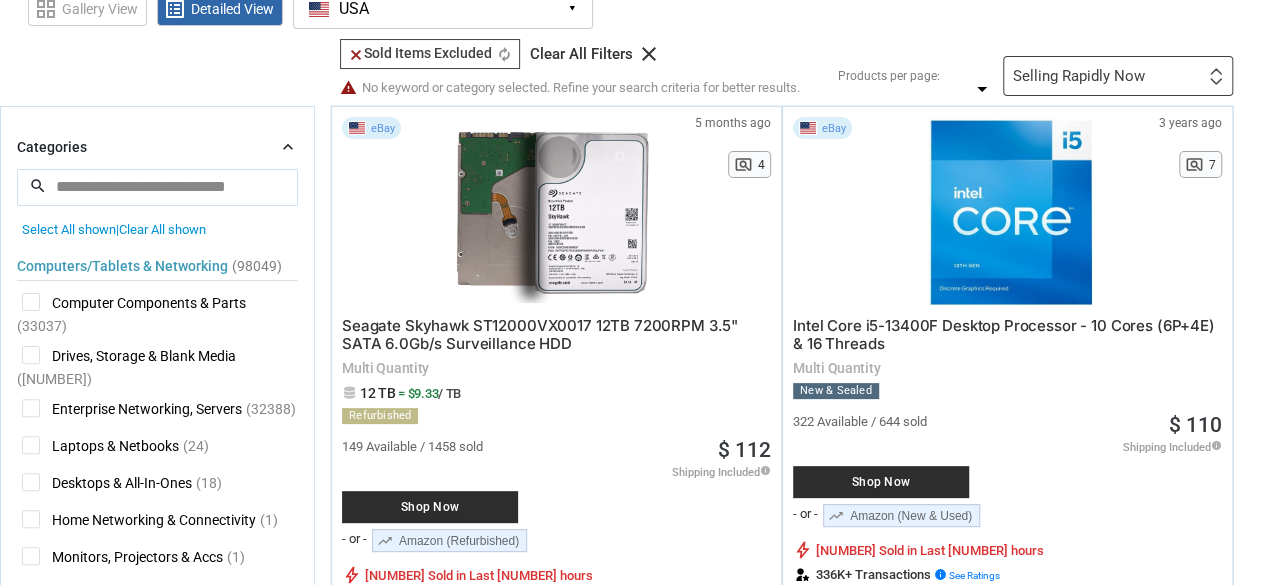 scroll, scrollTop: 200, scrollLeft: 0, axis: vertical 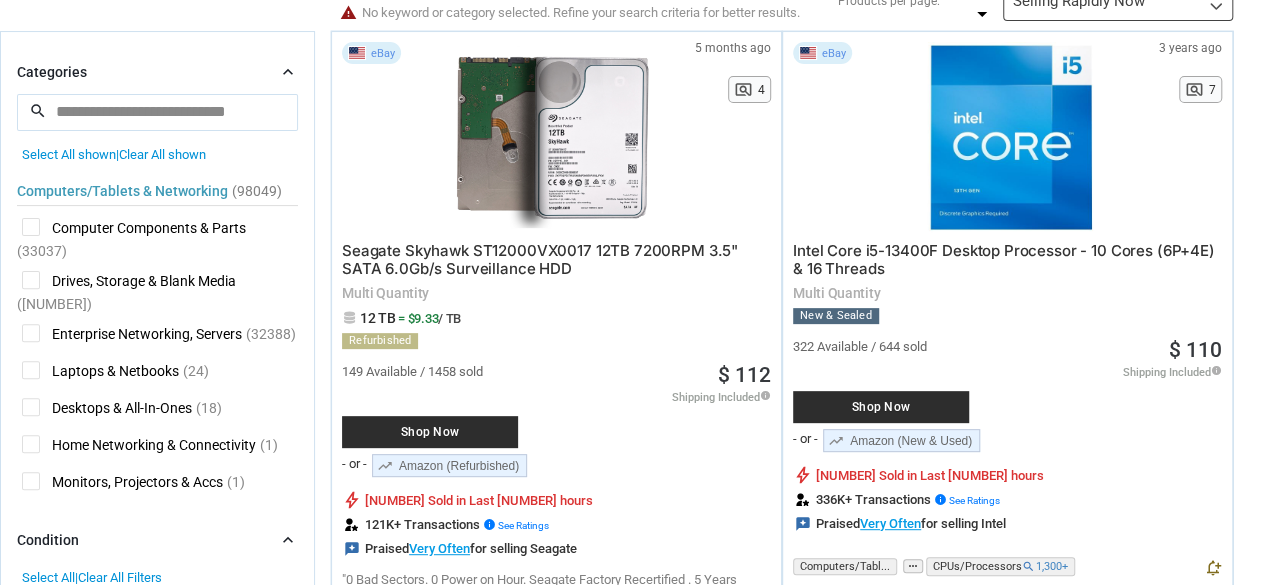 click on "Computer Components & Parts" at bounding box center [134, 230] 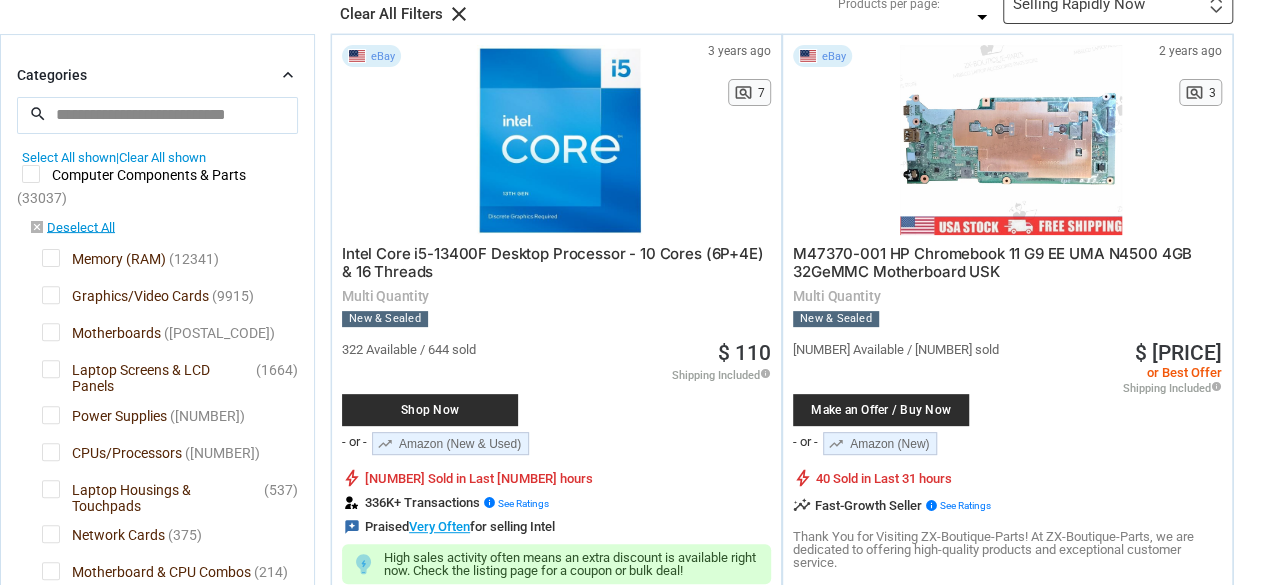 scroll, scrollTop: 100, scrollLeft: 0, axis: vertical 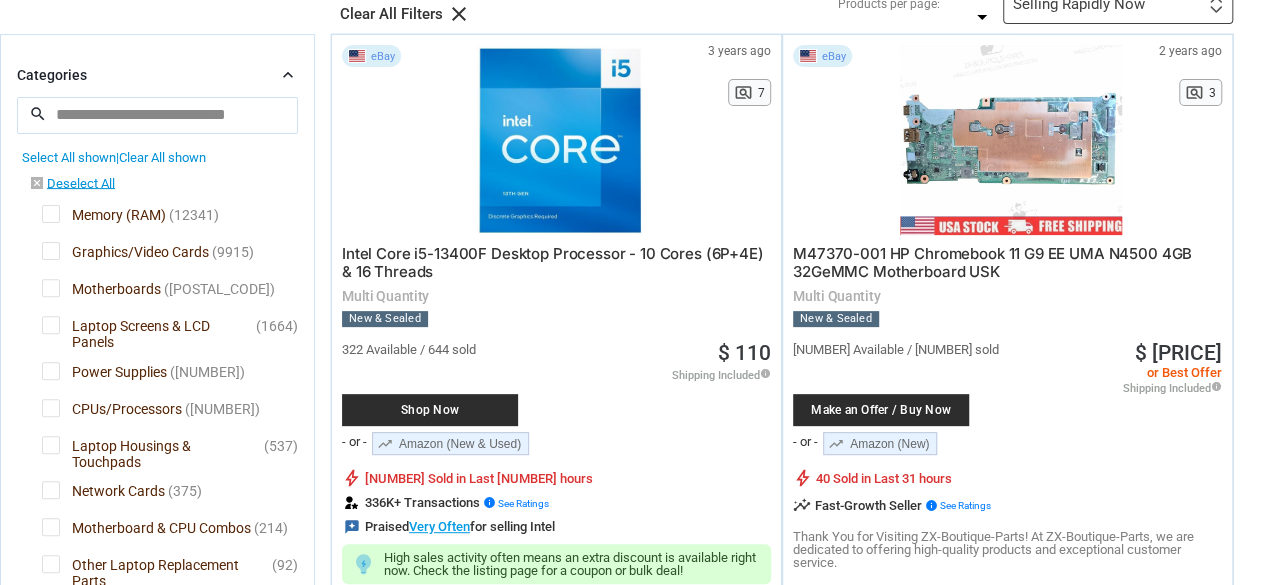 click on "Laptop Screens & LCD Panels" at bounding box center (147, 328) 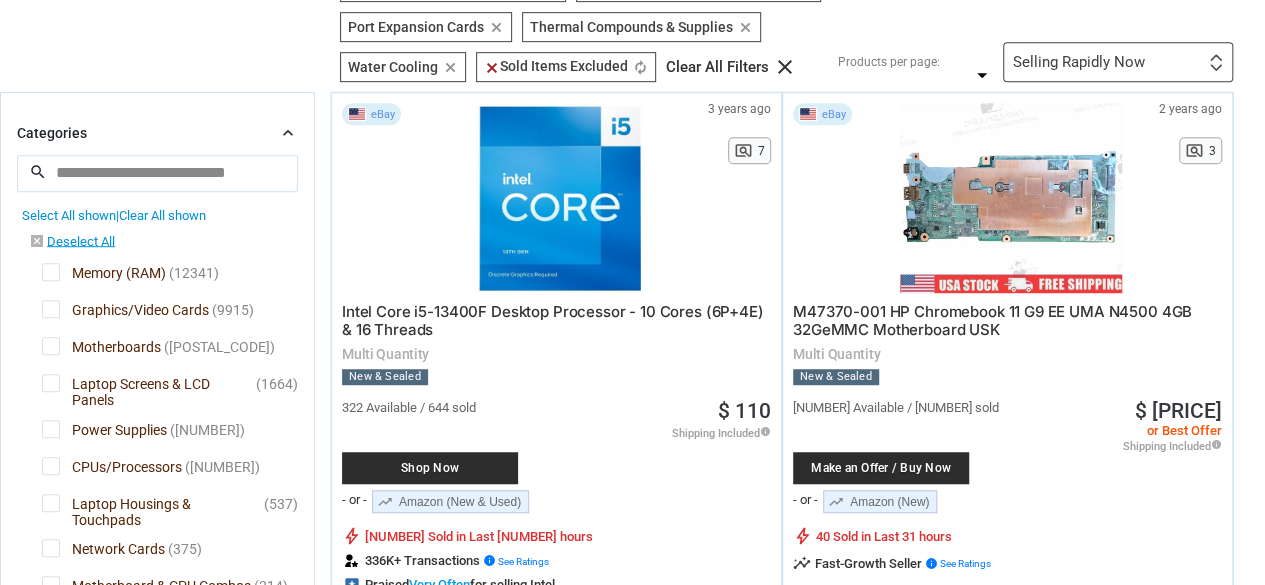 scroll, scrollTop: 600, scrollLeft: 0, axis: vertical 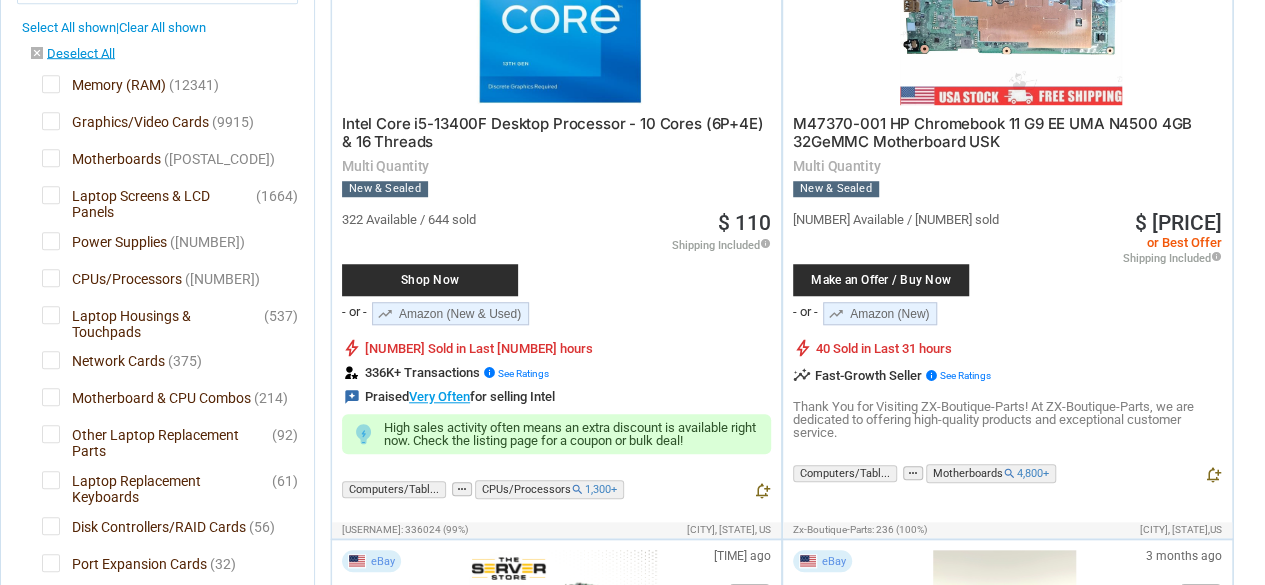 click on "Laptop Housings & Touchpads" at bounding box center [151, 318] 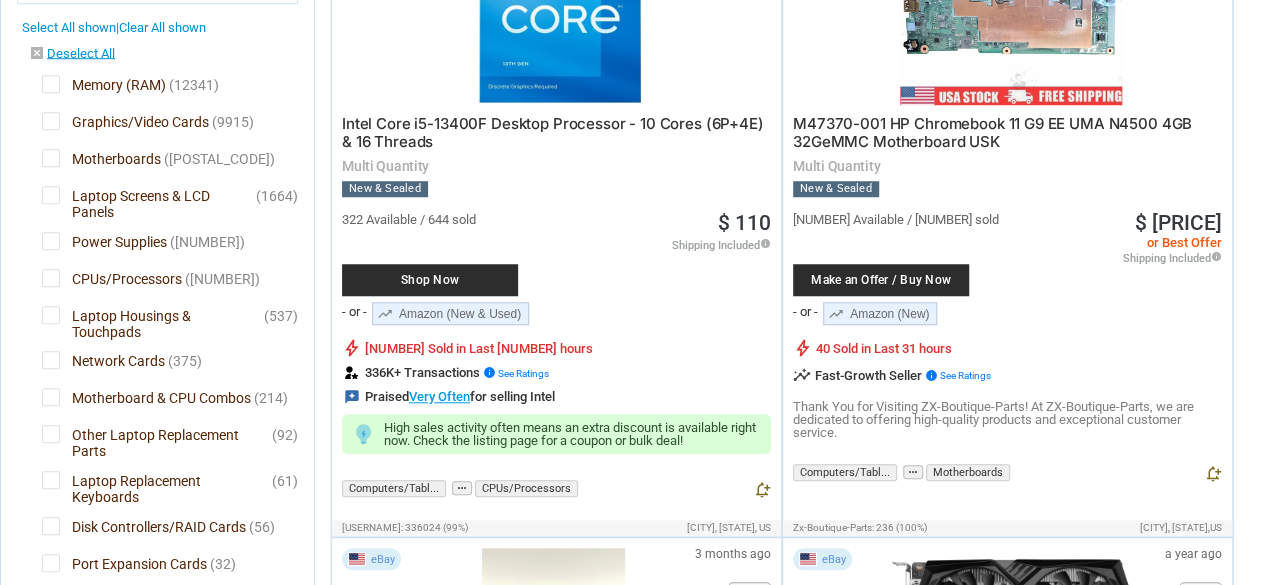 click on "Other Laptop Replacement Parts" at bounding box center (155, 437) 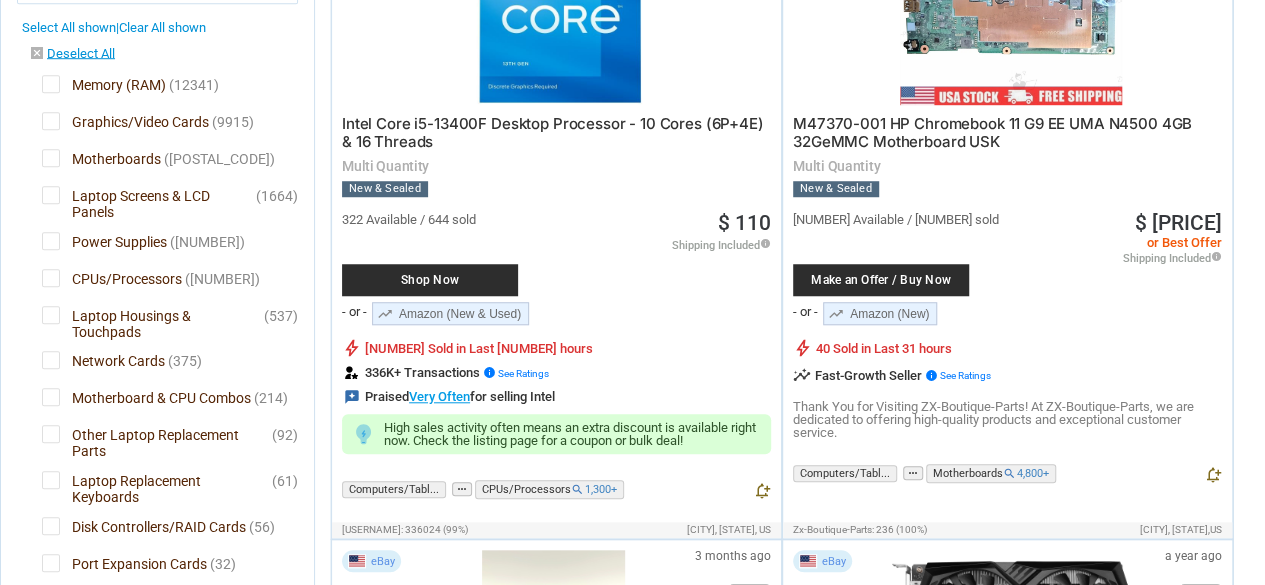click on "Laptop Replacement Keyboards" at bounding box center (155, 483) 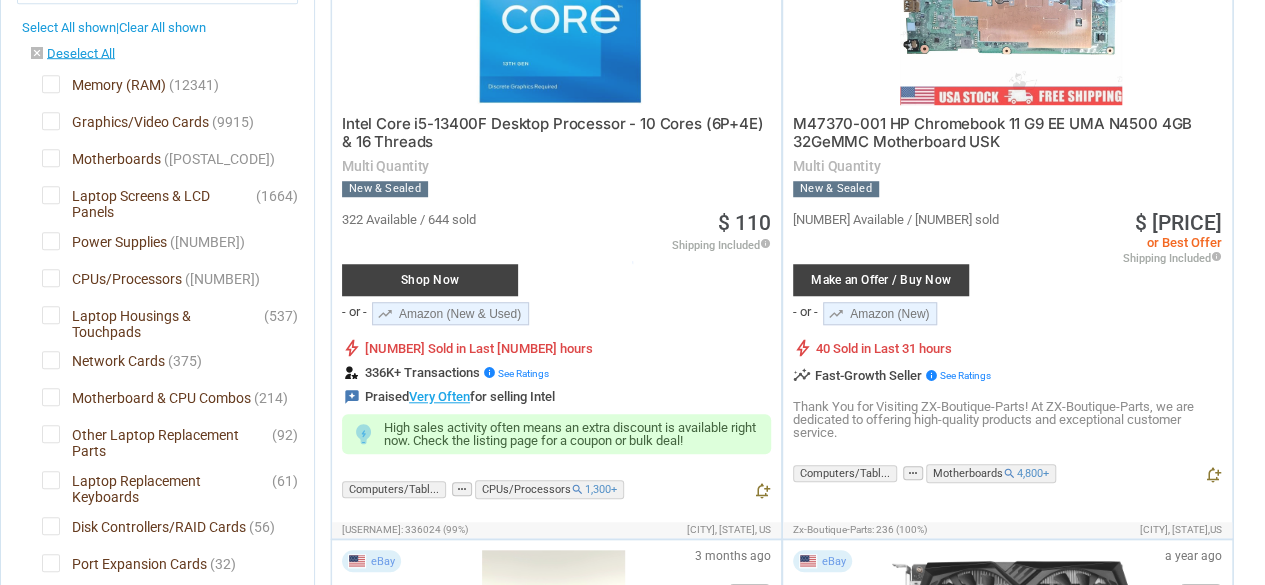 click at bounding box center [632, 292] 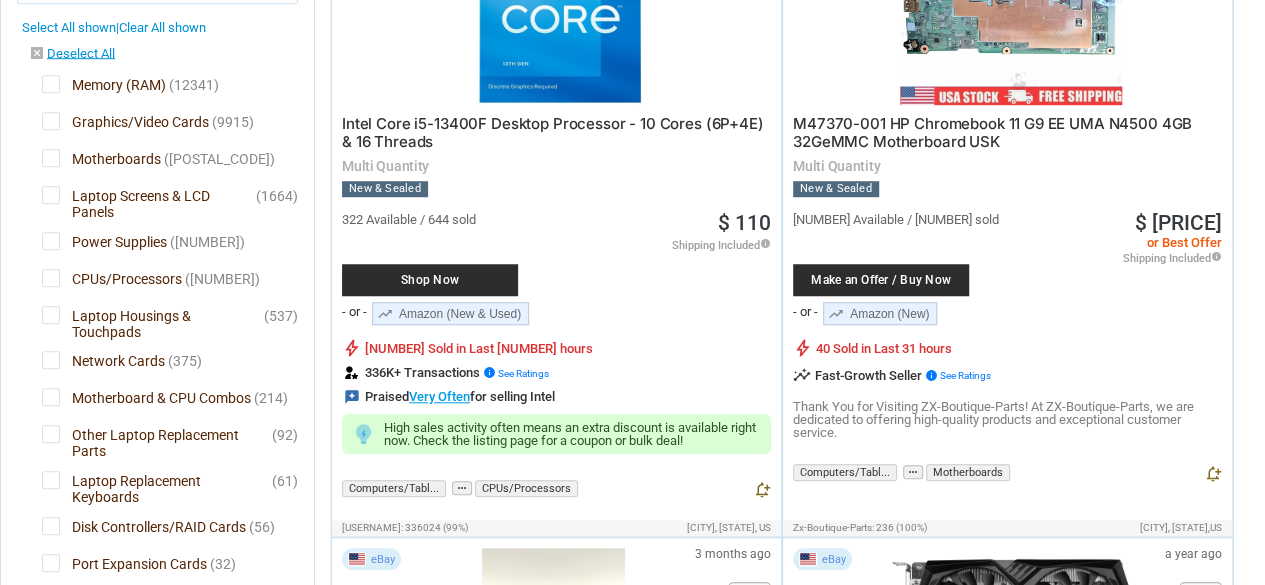 click on "Other Laptop Replacement Parts" at bounding box center (155, 437) 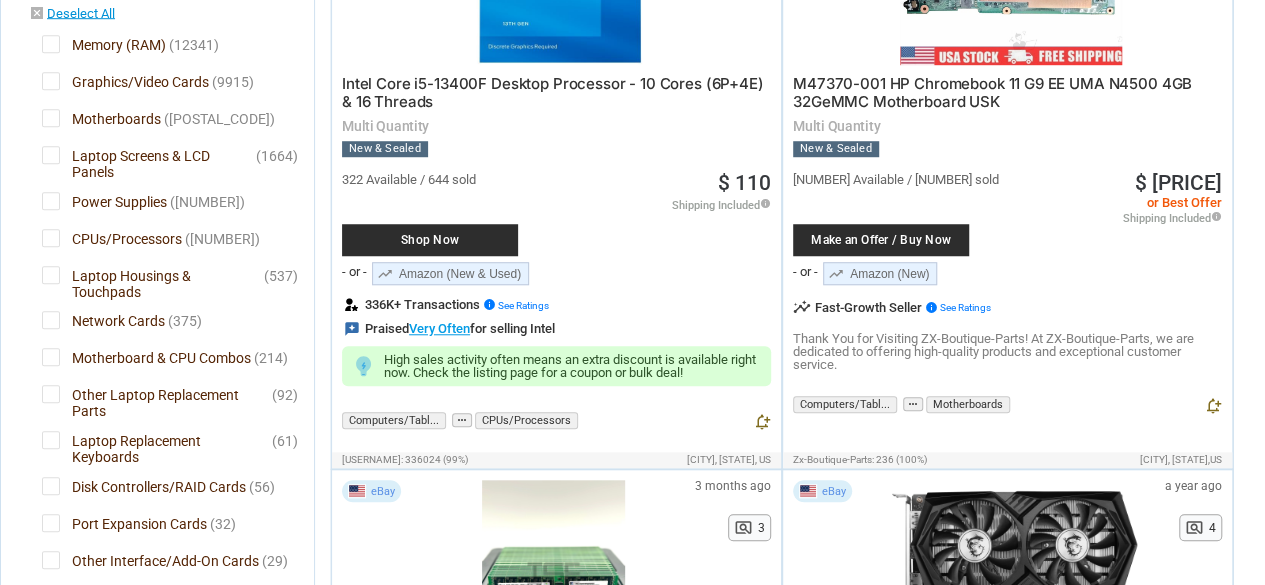 scroll, scrollTop: 660, scrollLeft: 0, axis: vertical 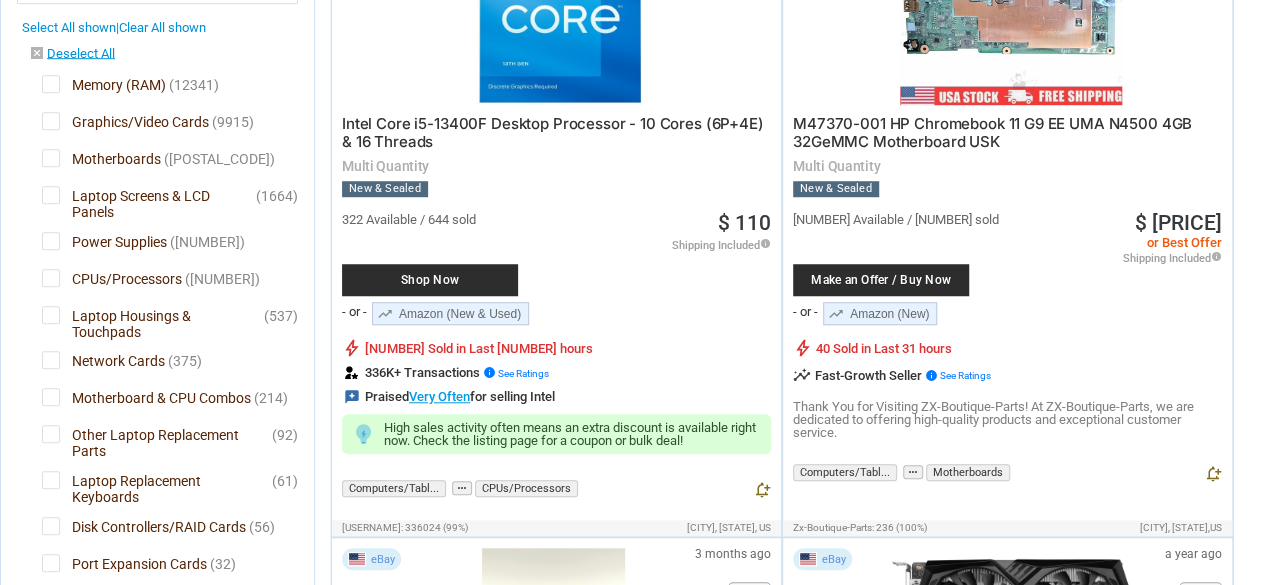 click on "Other Laptop Replacement Parts" at bounding box center [155, 437] 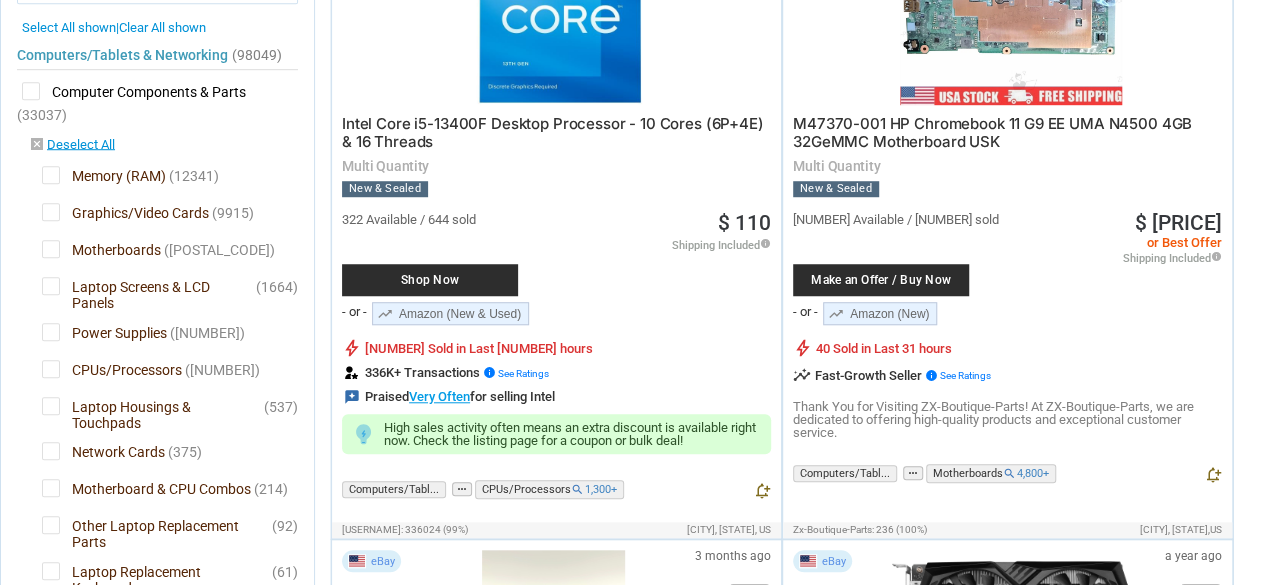 scroll, scrollTop: 0, scrollLeft: 0, axis: both 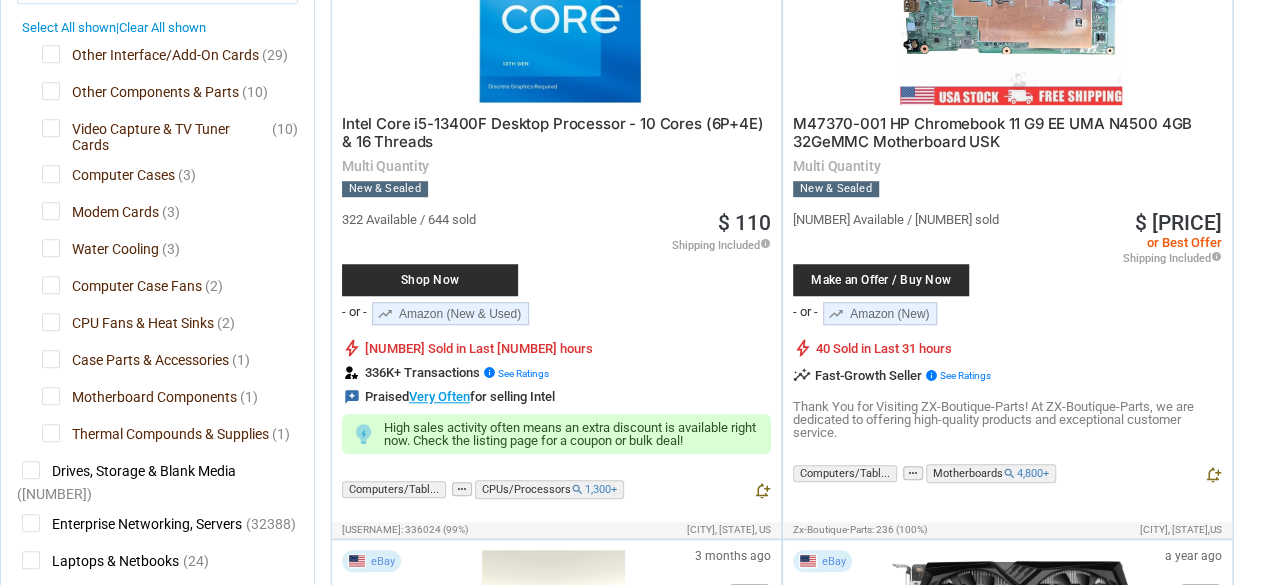 click on "Motherboard Components" at bounding box center [139, 399] 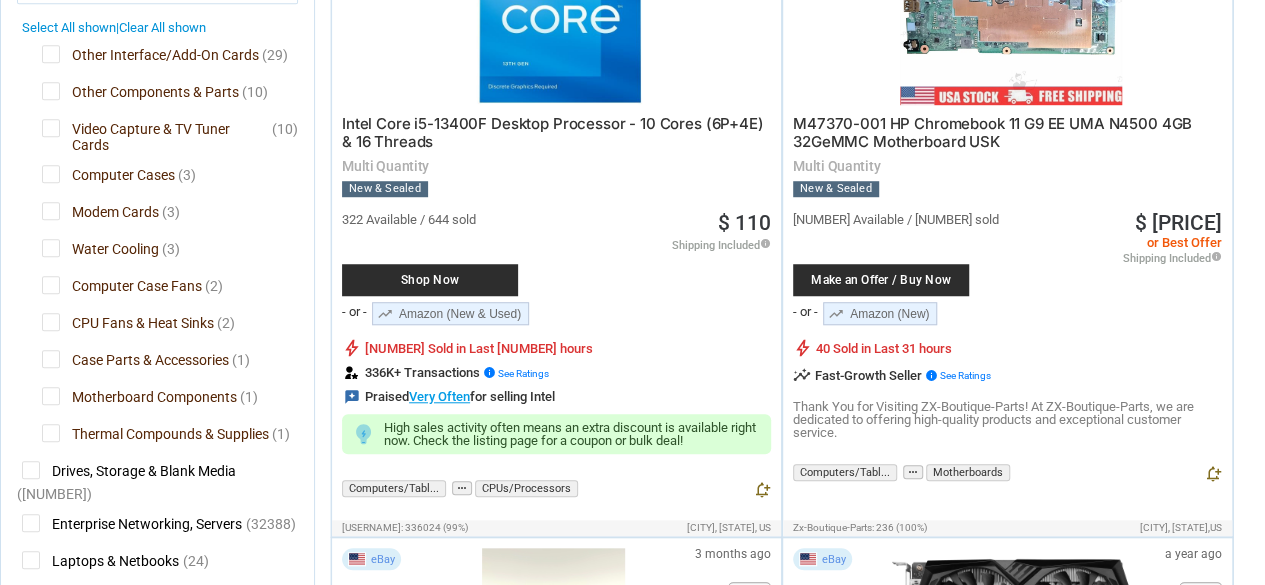 scroll, scrollTop: 620, scrollLeft: 0, axis: vertical 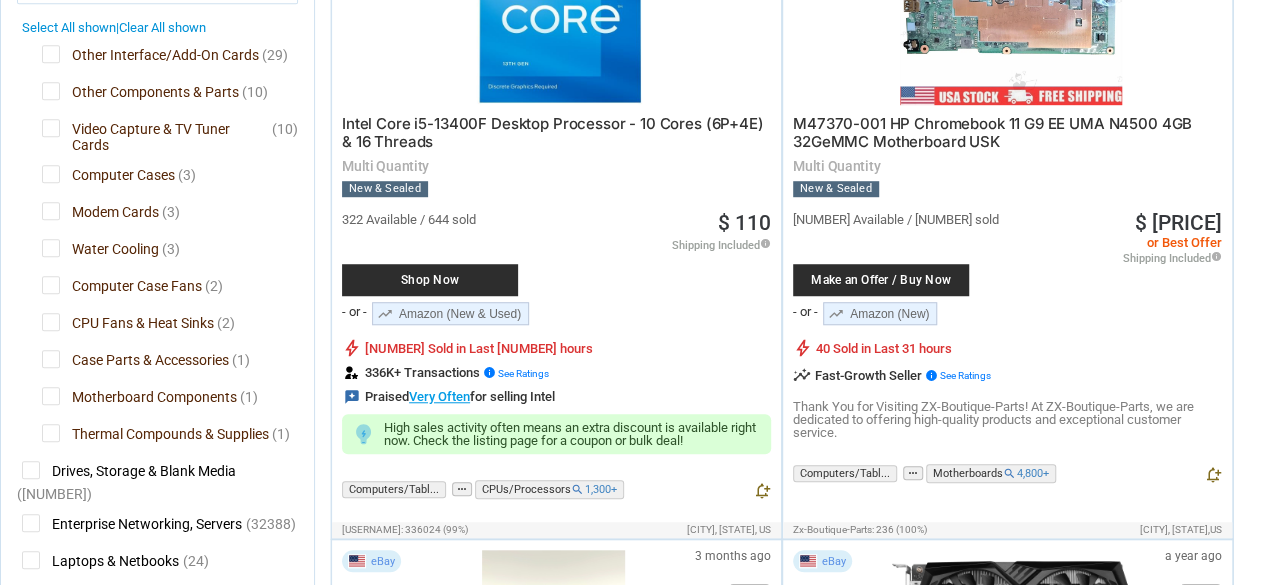 click on "Case Parts & Accessories" at bounding box center (135, 362) 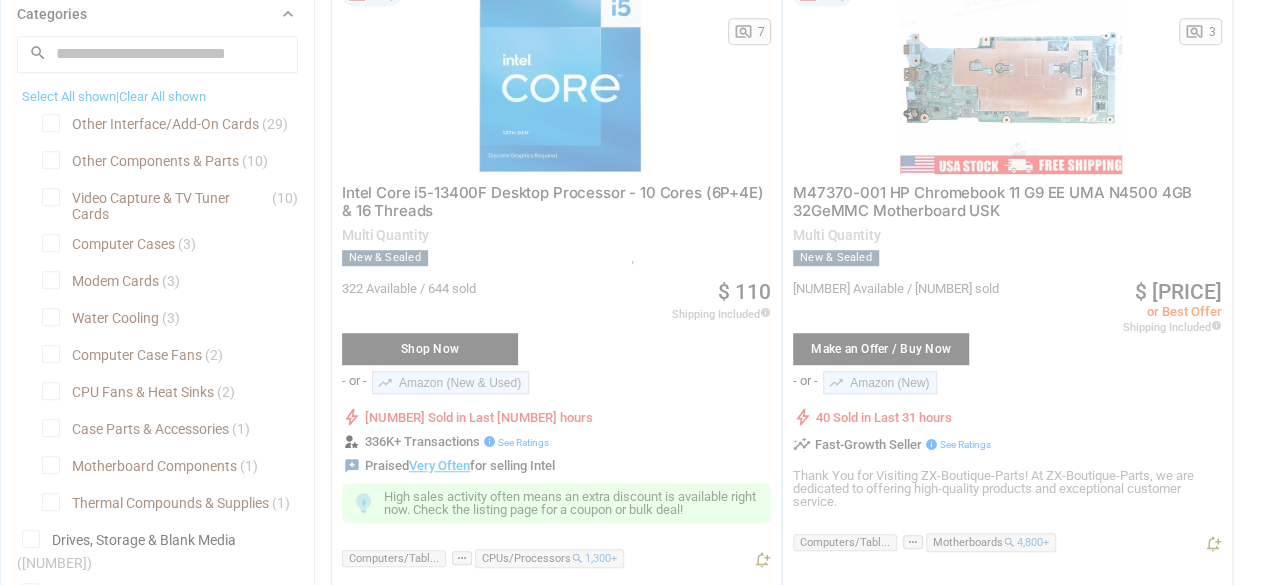 scroll, scrollTop: 520, scrollLeft: 0, axis: vertical 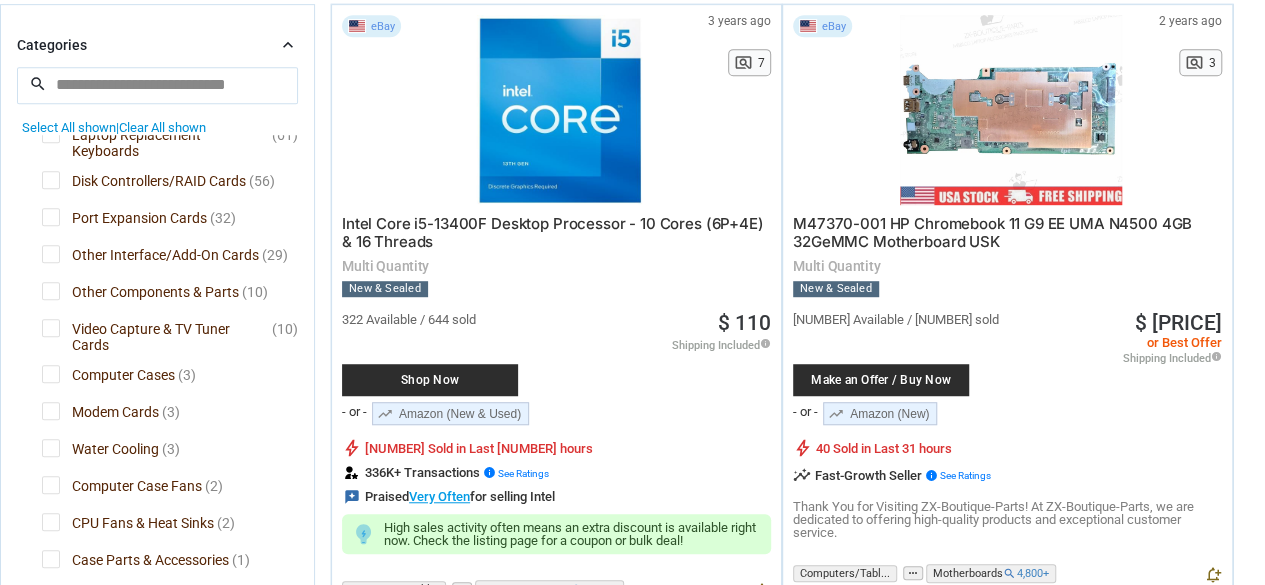 click on "Modem Cards" at bounding box center [100, 414] 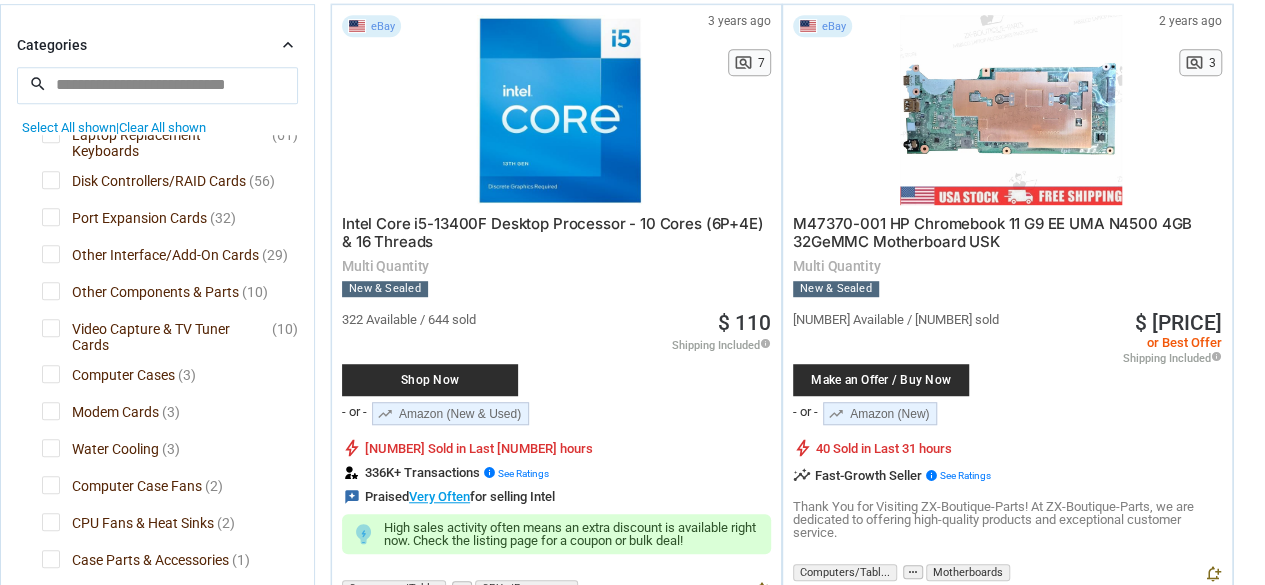 scroll, scrollTop: 446, scrollLeft: 0, axis: vertical 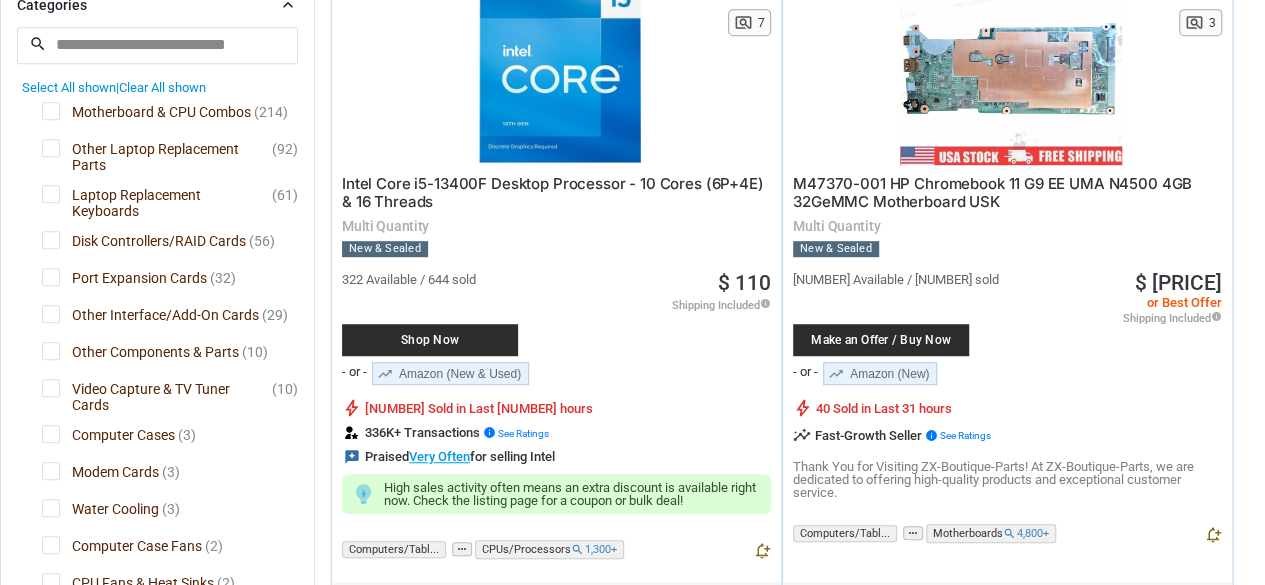click on "Video Capture & TV Tuner Cards" at bounding box center (155, 391) 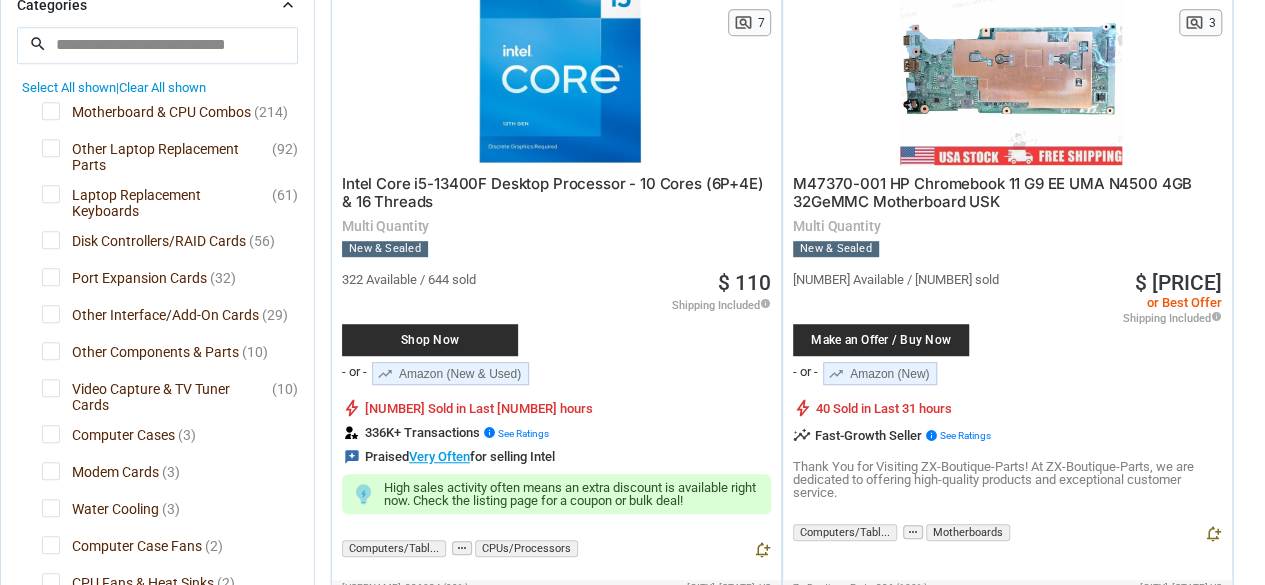 click on "Video Capture & TV Tuner Cards" at bounding box center [155, 391] 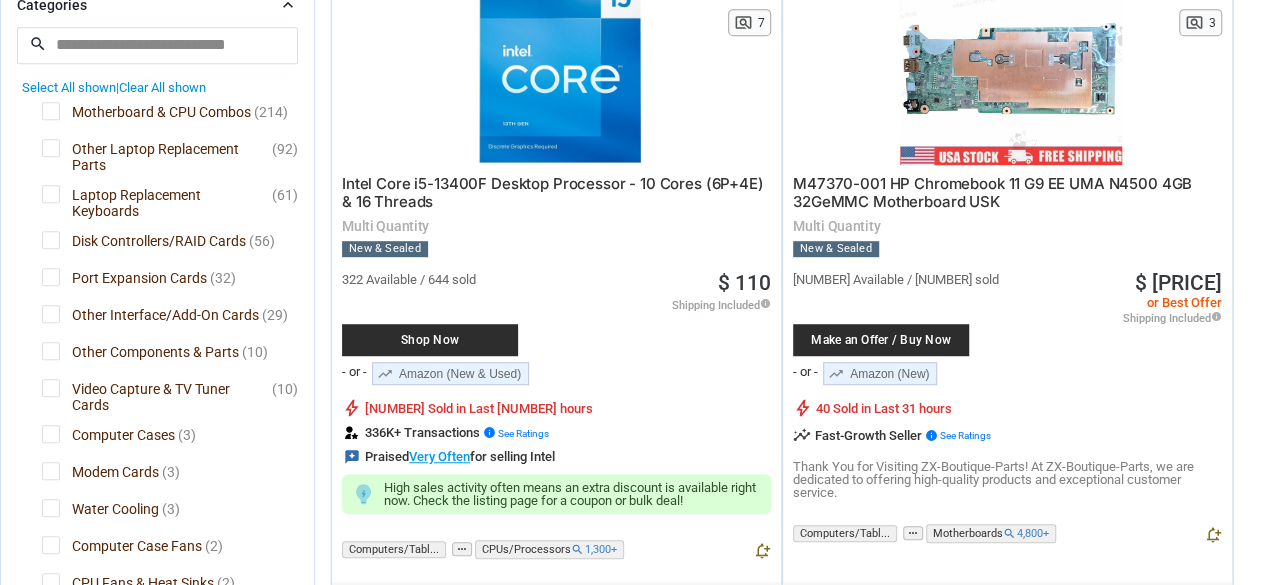 click on "Port Expansion Cards" at bounding box center (124, 280) 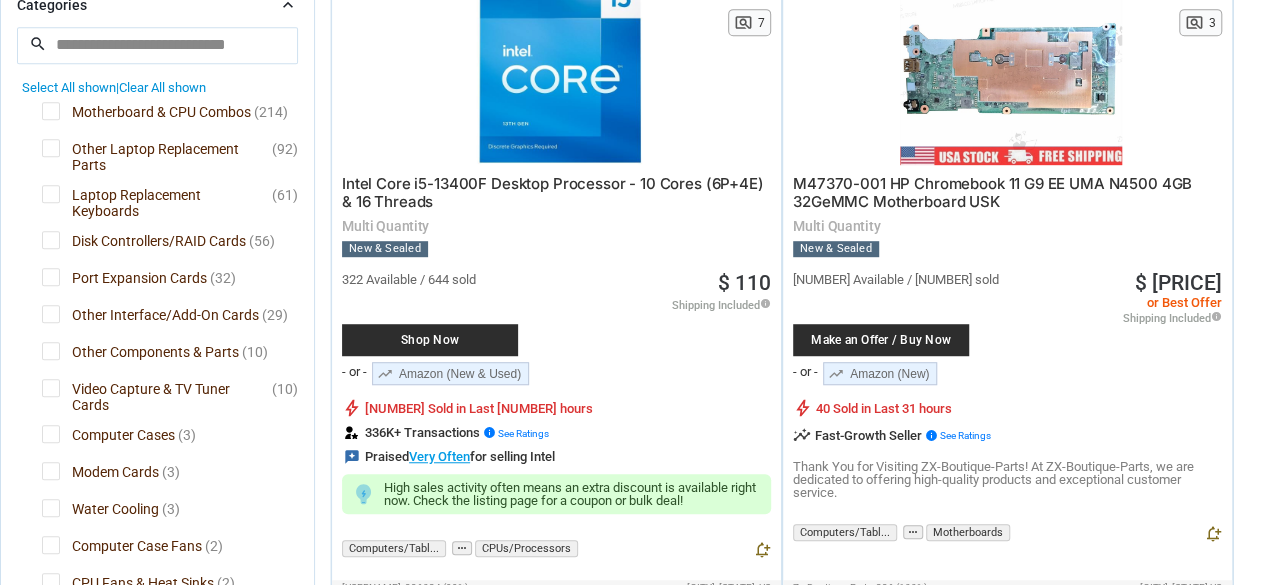 click on "Other Interface/Add-On Cards" at bounding box center (150, 317) 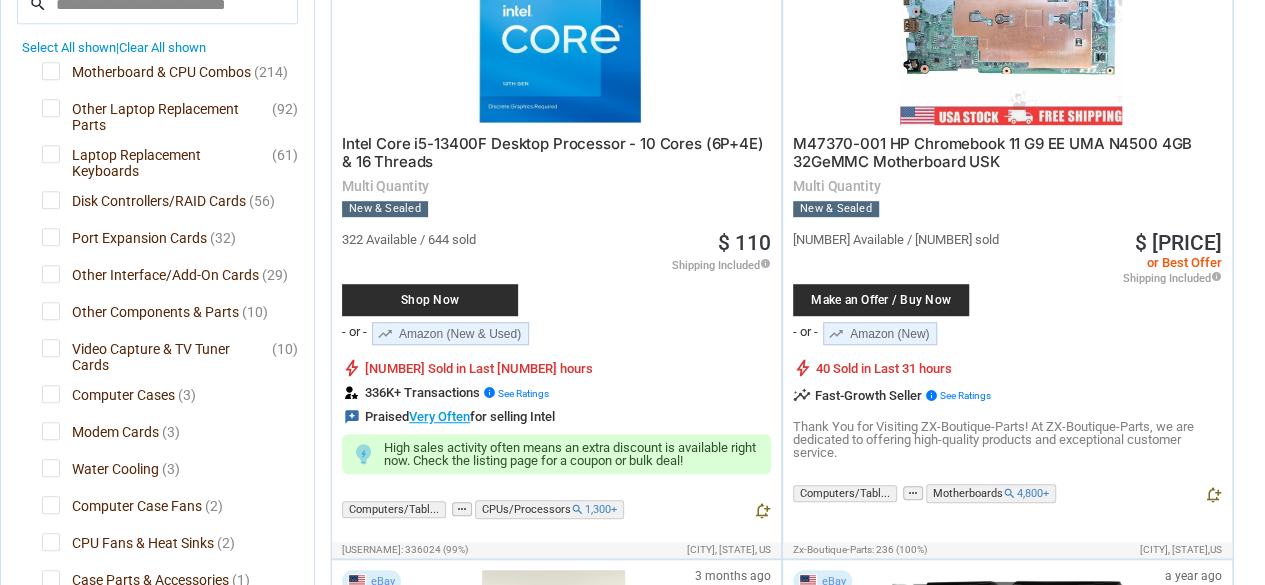 click on "Other Interface/Add-On Cards" at bounding box center (150, 277) 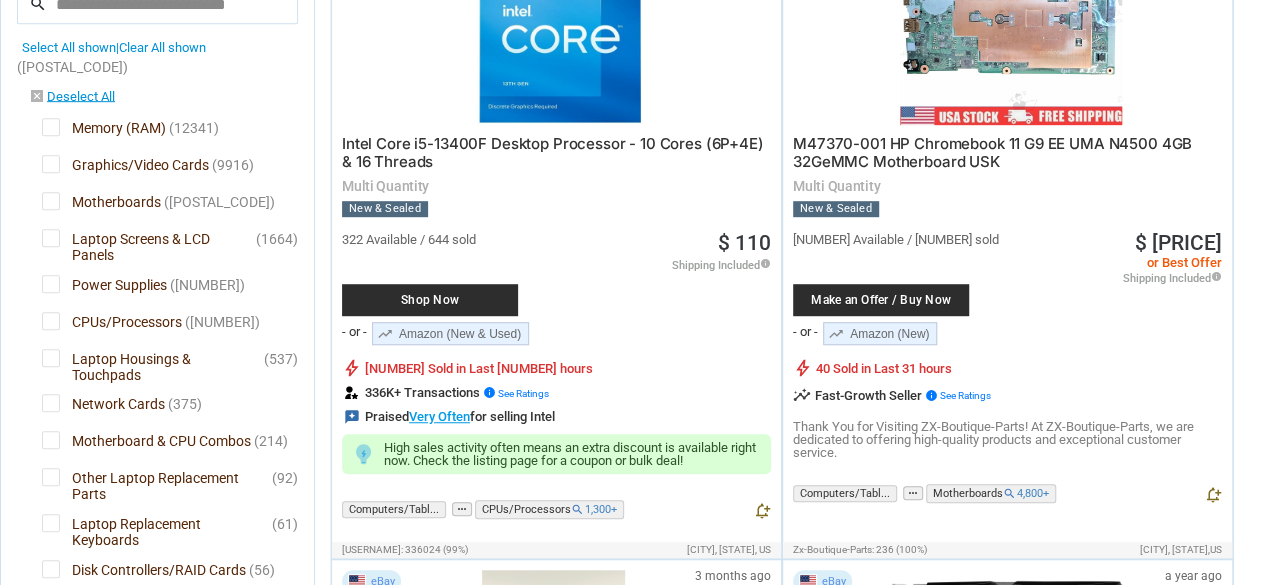 scroll, scrollTop: 0, scrollLeft: 0, axis: both 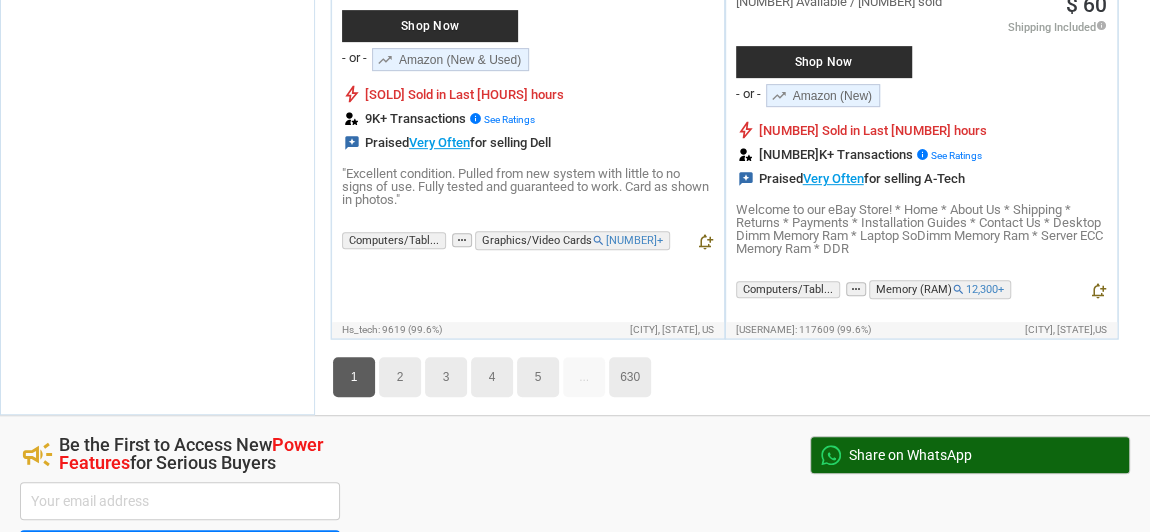 drag, startPoint x: 600, startPoint y: 364, endPoint x: 593, endPoint y: 346, distance: 19.313208 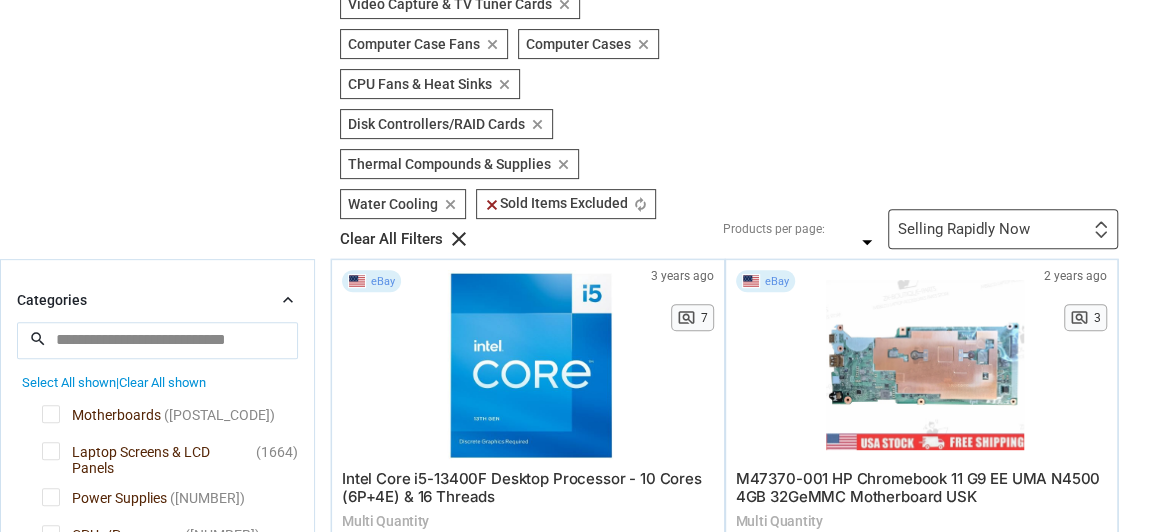 scroll, scrollTop: 0, scrollLeft: 0, axis: both 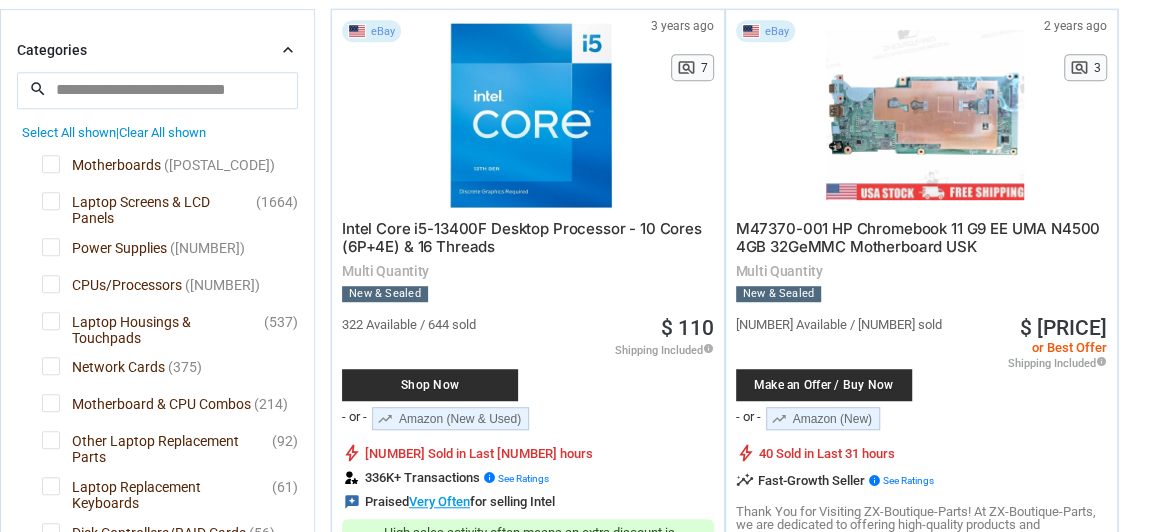click on "Clear All shown" at bounding box center (162, 132) 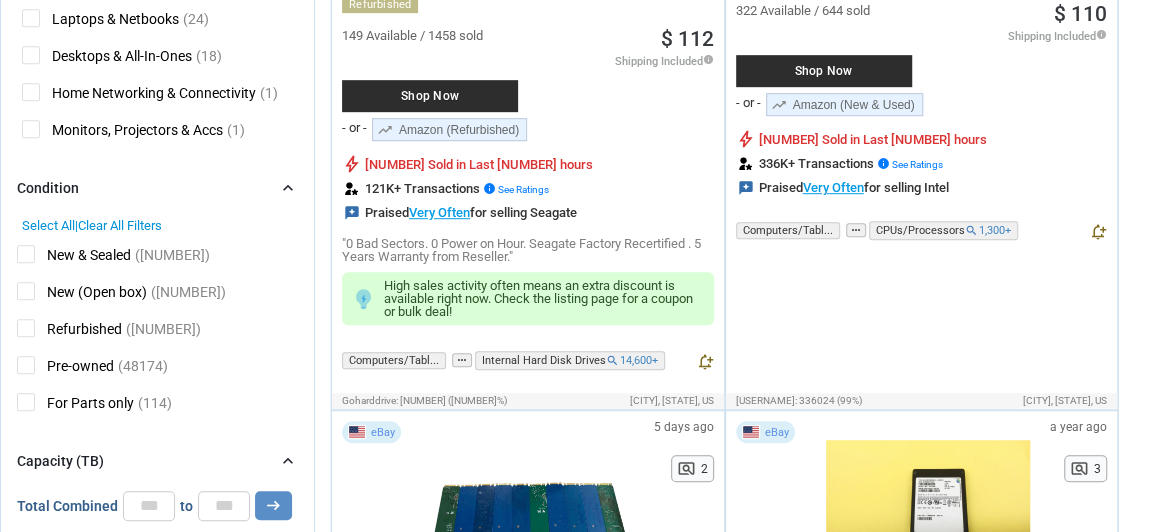 scroll, scrollTop: 0, scrollLeft: 0, axis: both 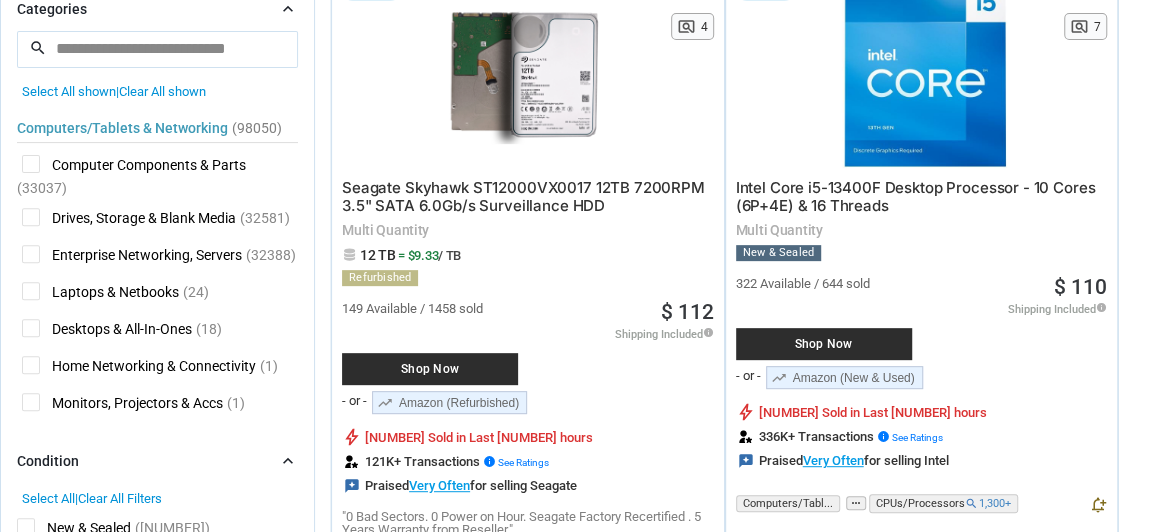 click on "Computer Components & Parts" at bounding box center (134, 167) 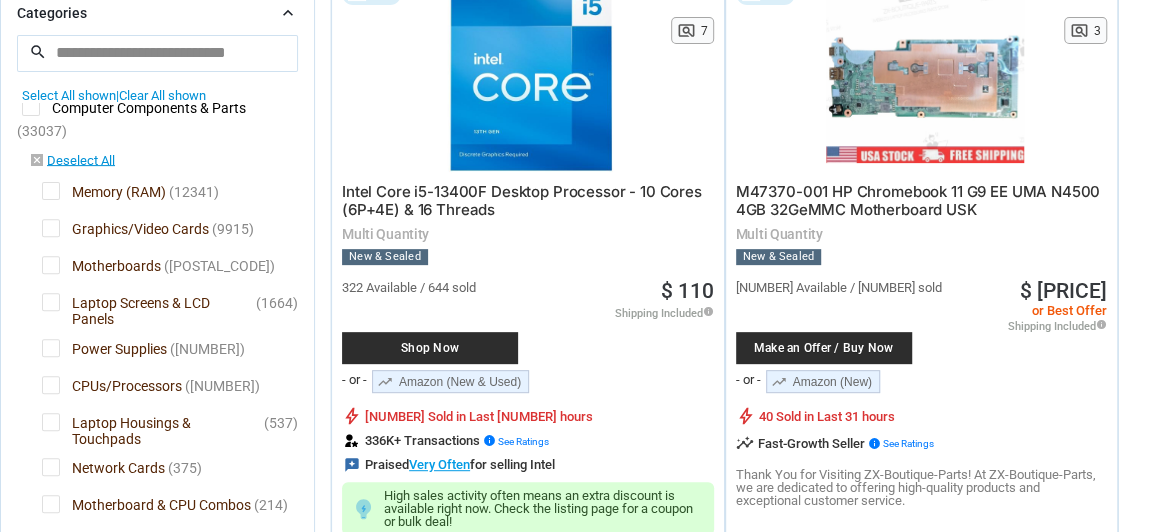 scroll, scrollTop: 90, scrollLeft: 0, axis: vertical 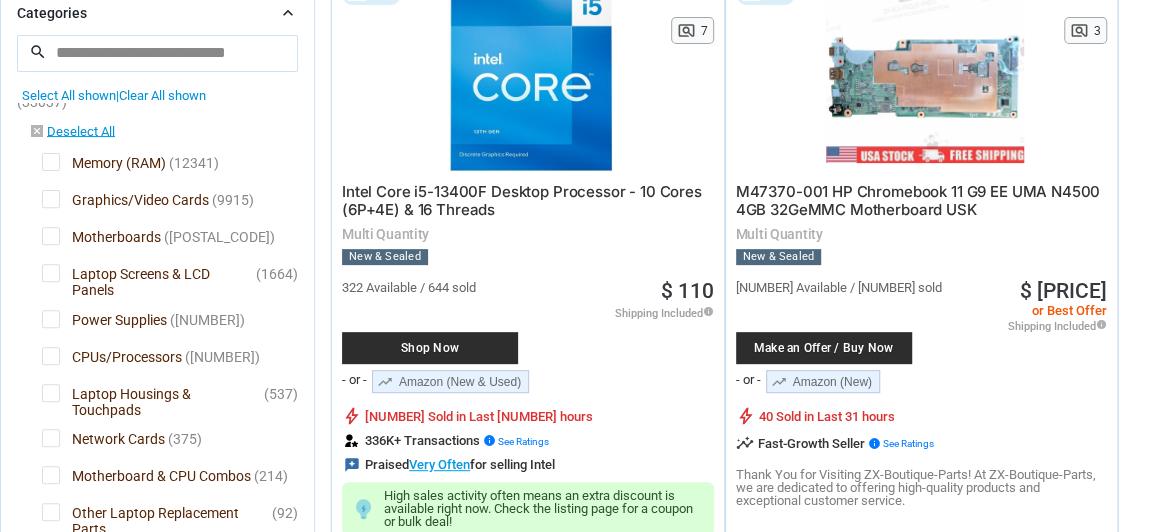 drag, startPoint x: 37, startPoint y: 132, endPoint x: 45, endPoint y: 181, distance: 49.648766 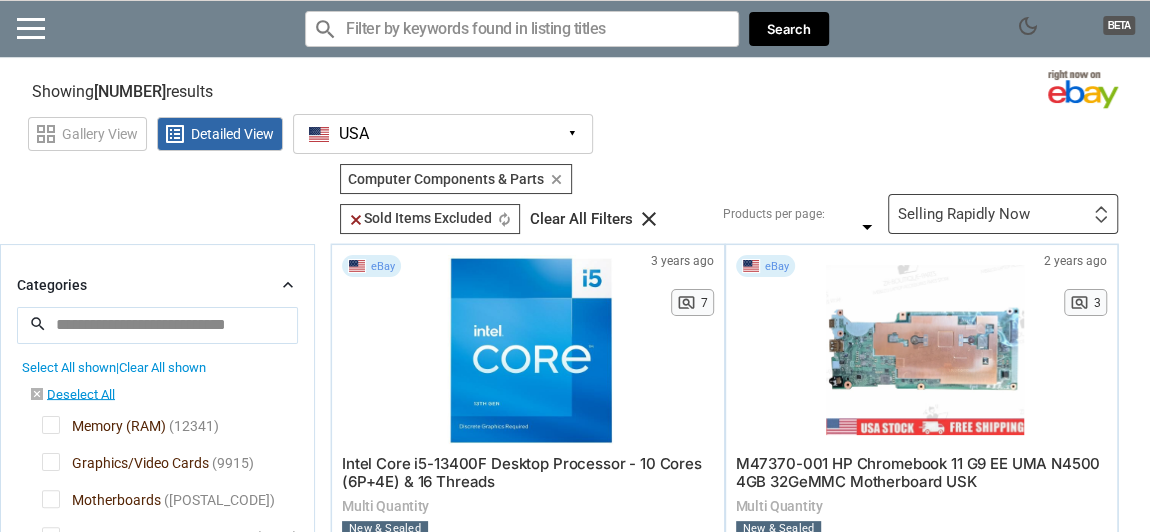 scroll, scrollTop: 90, scrollLeft: 0, axis: vertical 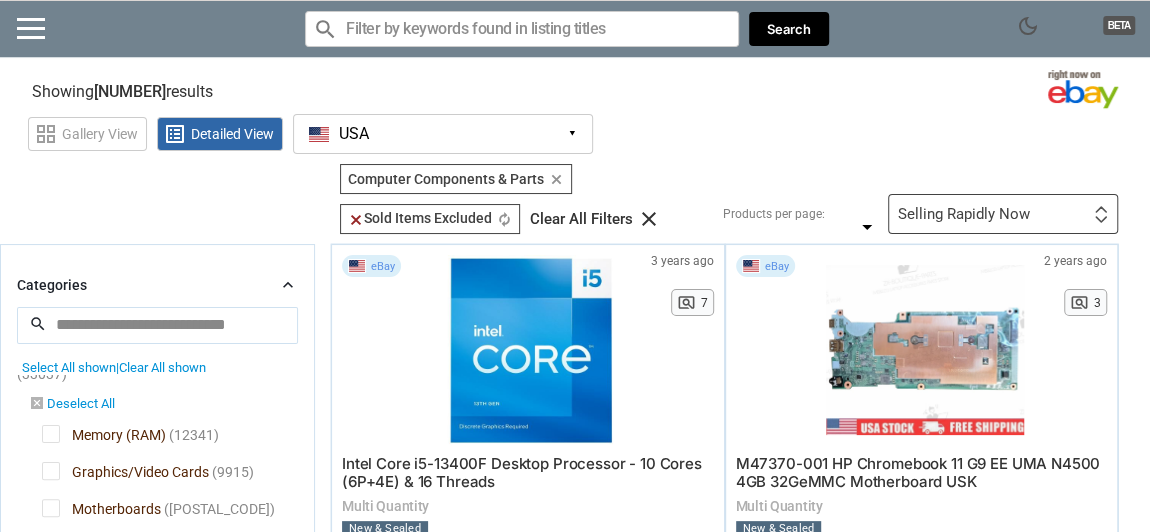 click on "disabled_by_default" at bounding box center (37, 403) 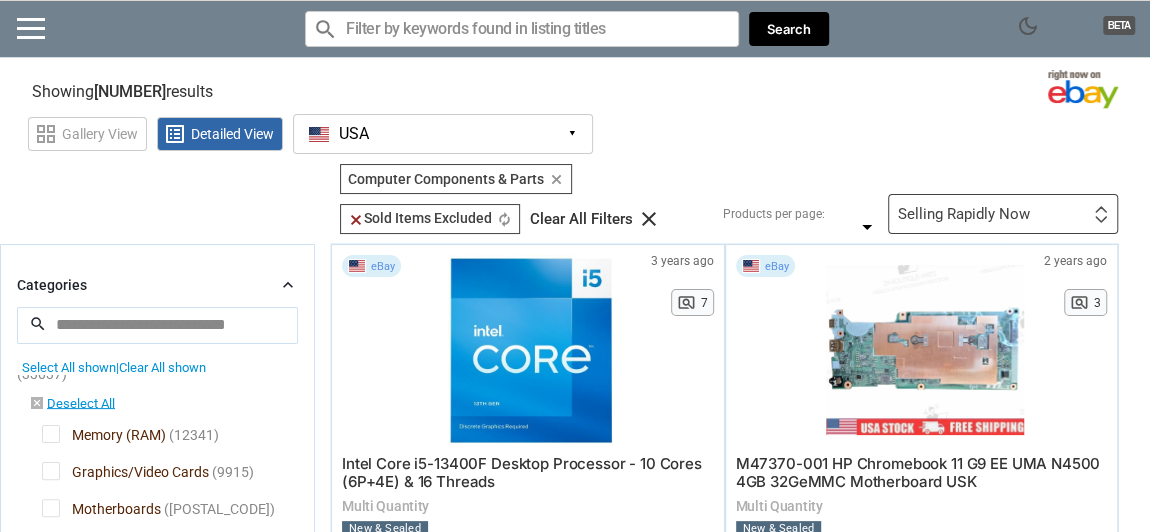 scroll, scrollTop: 272, scrollLeft: 0, axis: vertical 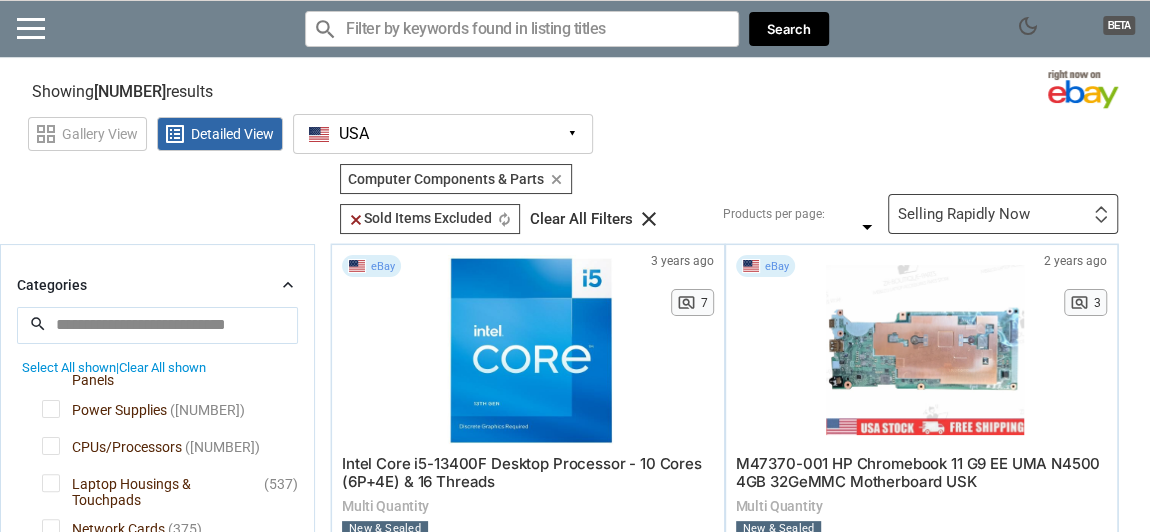 click on "Power Supplies" at bounding box center [104, 412] 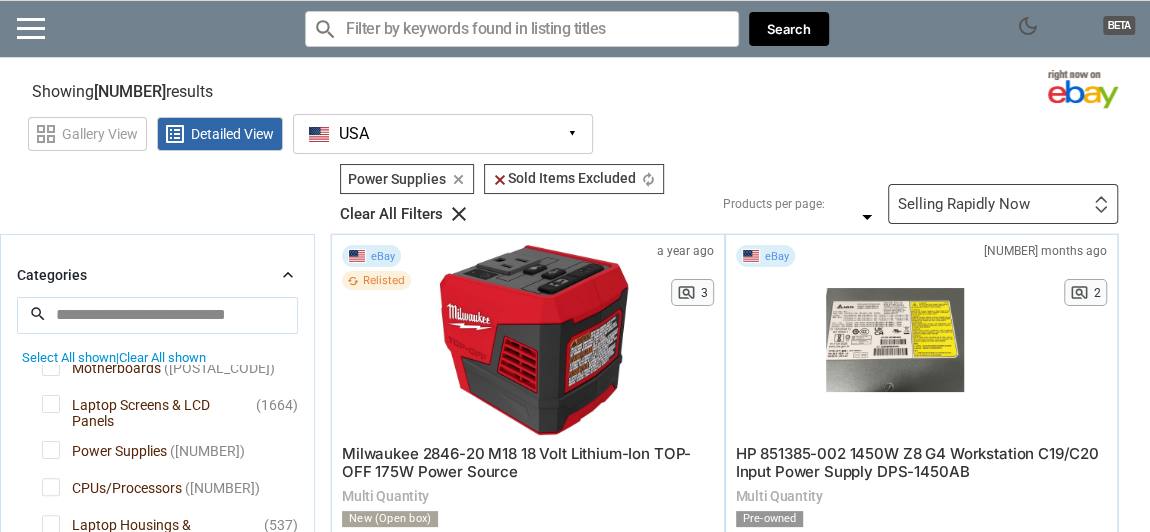 scroll, scrollTop: 181, scrollLeft: 0, axis: vertical 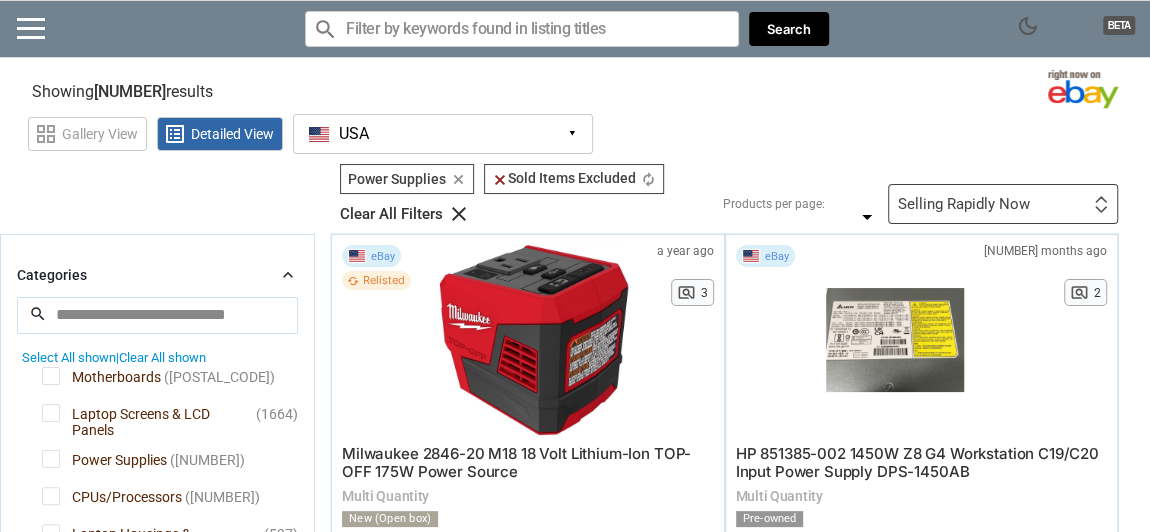 click on "CPUs/Processors" at bounding box center [112, 499] 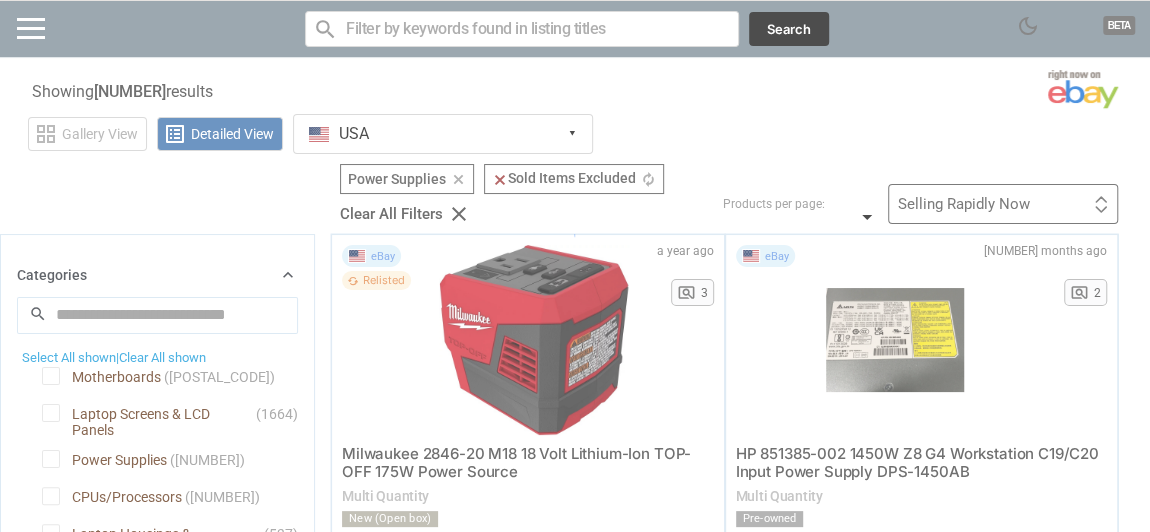 click at bounding box center [575, 266] 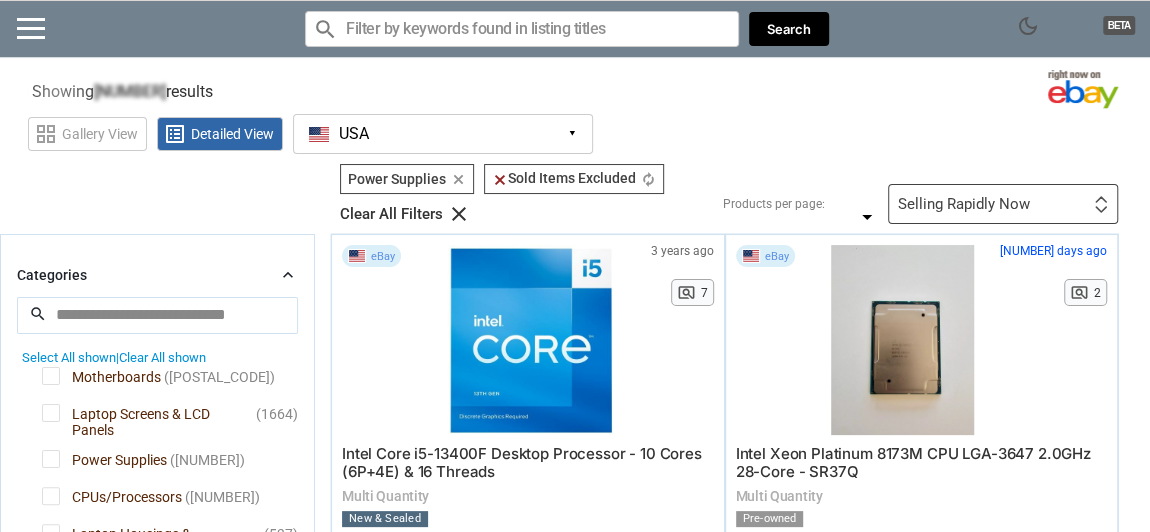 click on "Power Supplies" at bounding box center [104, 462] 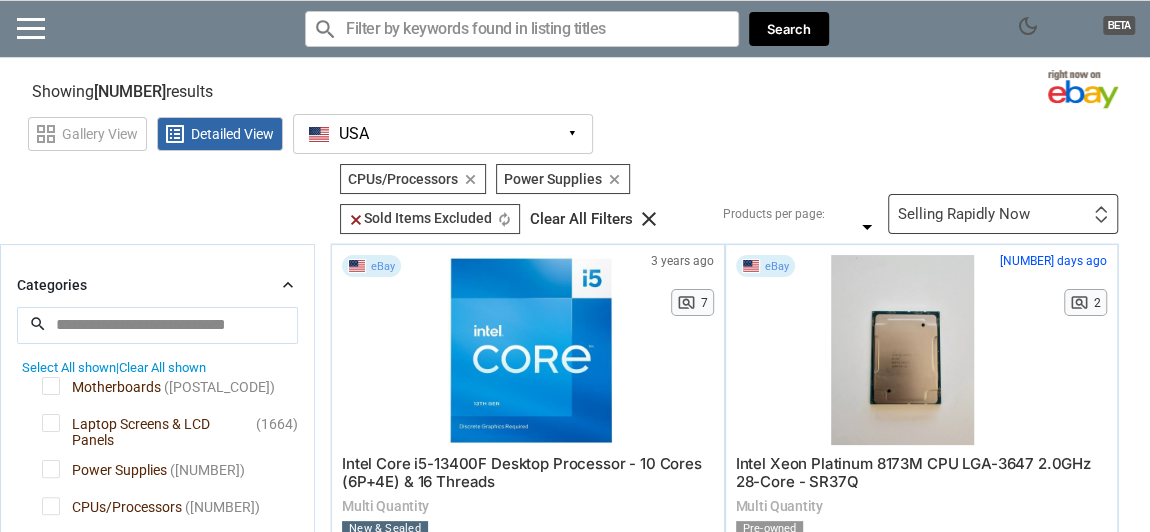 click on "Power Supplies" at bounding box center [104, 472] 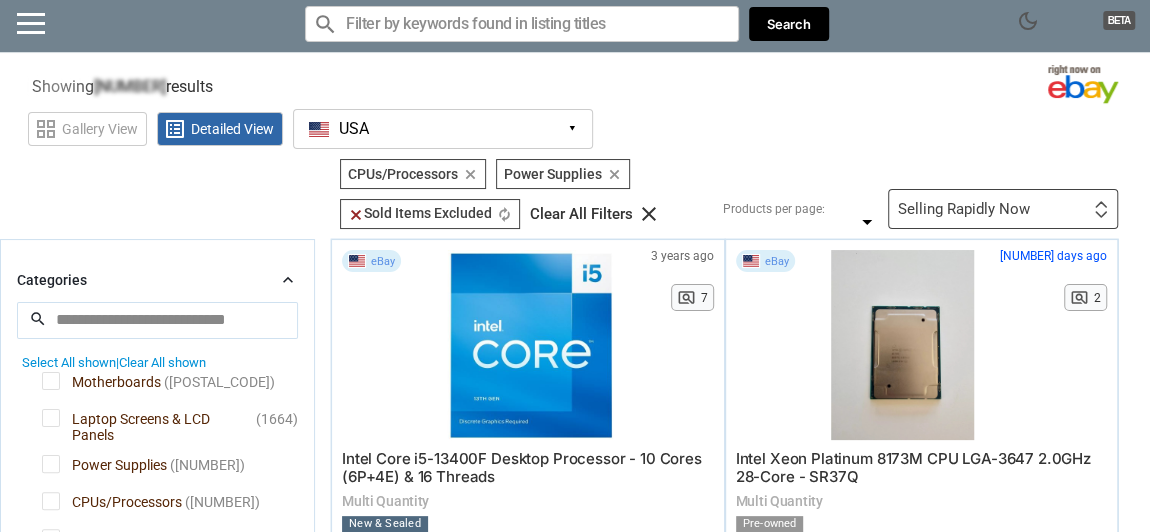 scroll, scrollTop: 181, scrollLeft: 0, axis: vertical 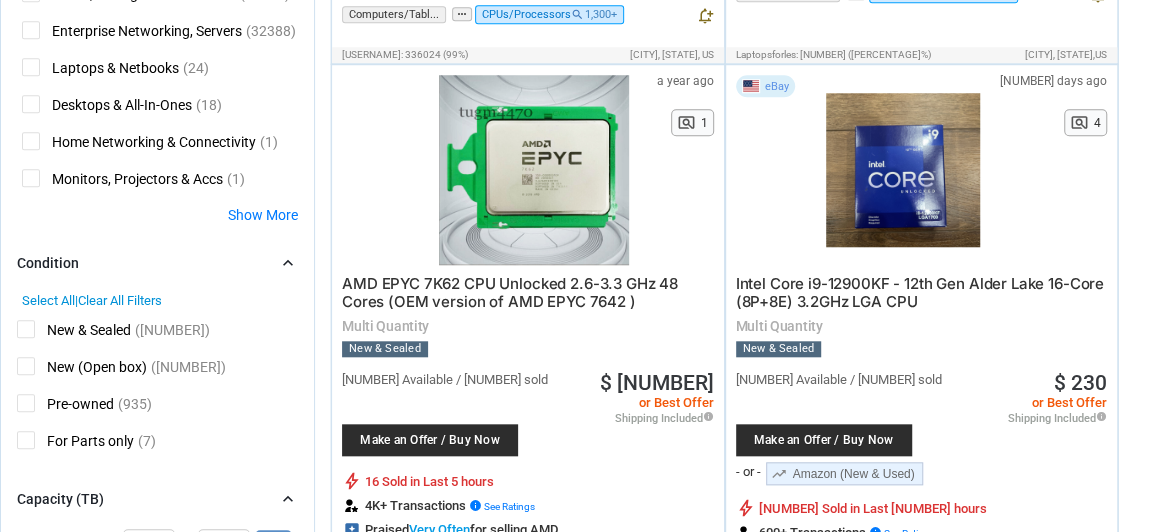click on "New & Sealed" at bounding box center [74, 332] 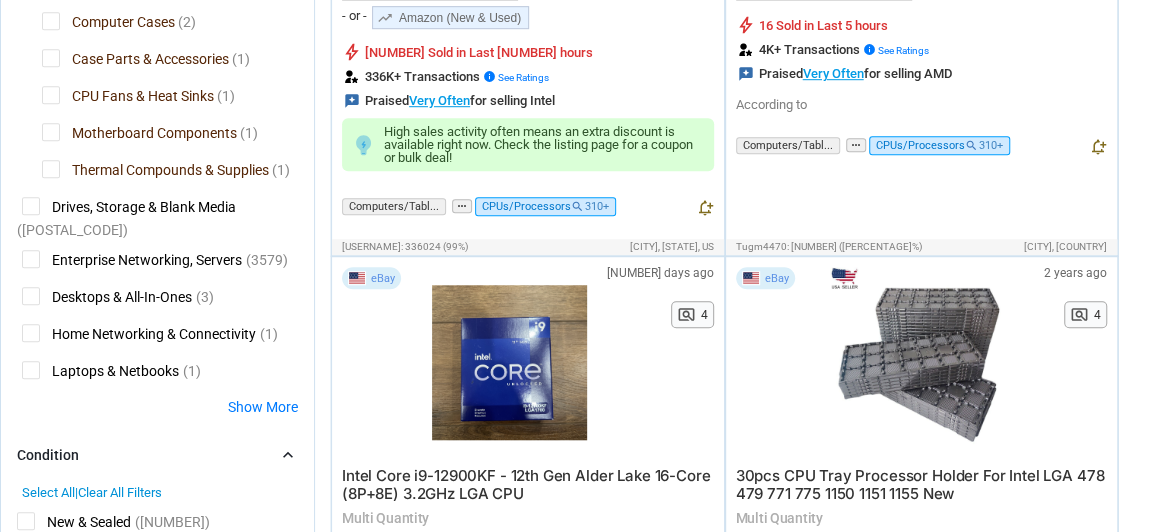 scroll, scrollTop: 557, scrollLeft: 0, axis: vertical 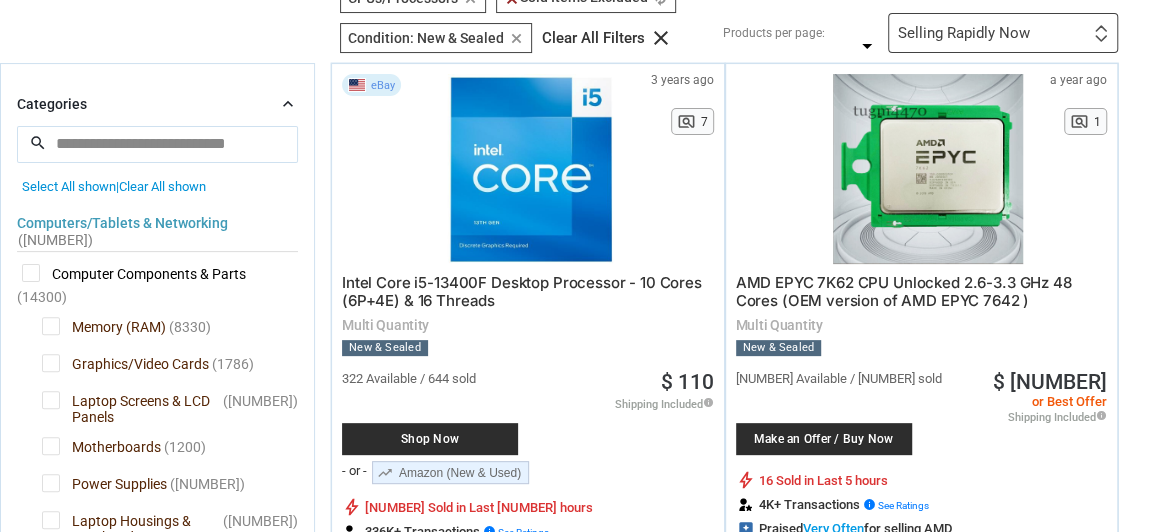 click on "Clear All shown" at bounding box center (162, 186) 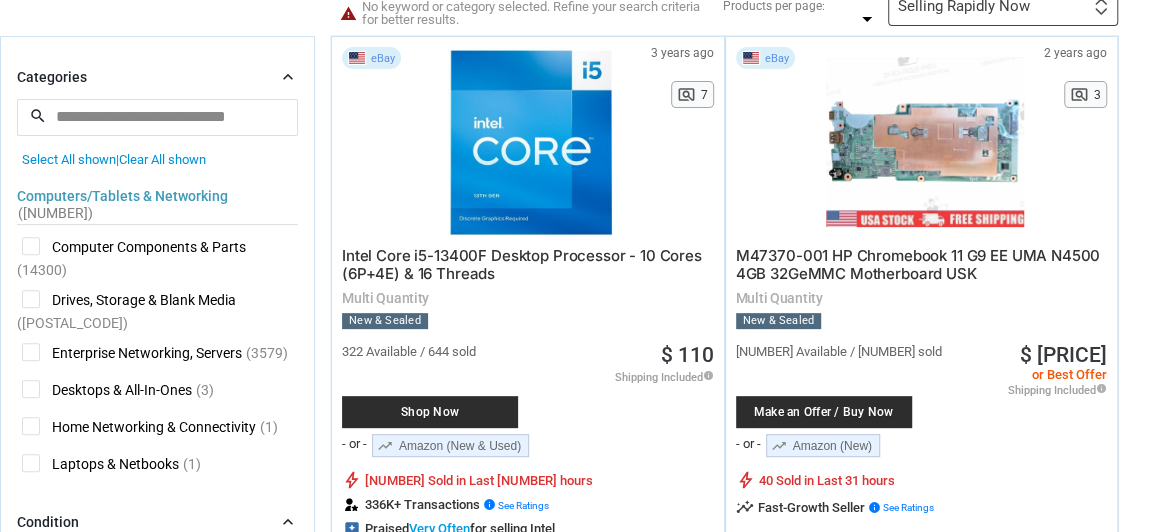 scroll, scrollTop: 181, scrollLeft: 0, axis: vertical 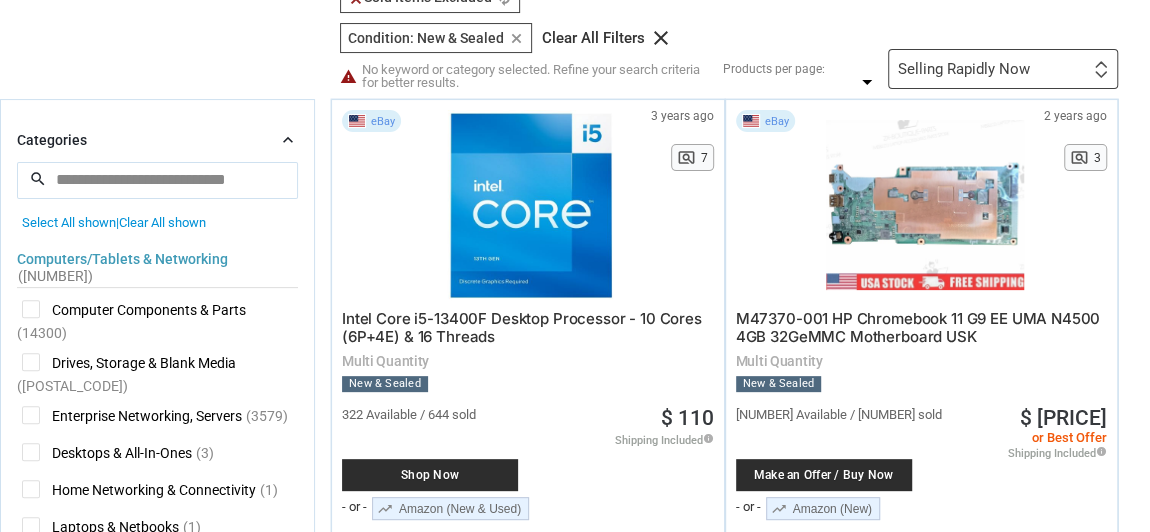click on "Clear All shown" at bounding box center [162, 222] 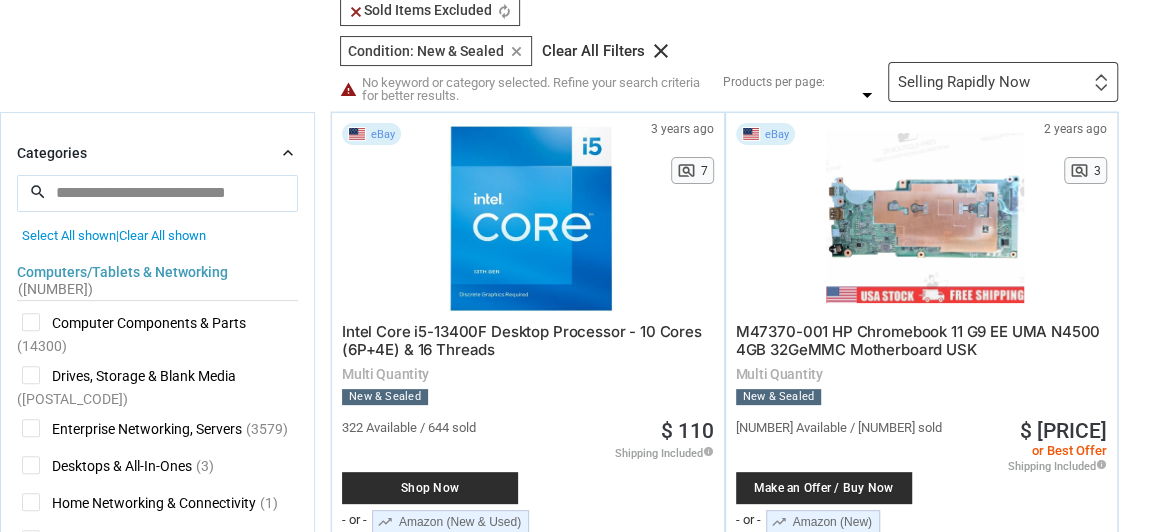 scroll, scrollTop: 0, scrollLeft: 0, axis: both 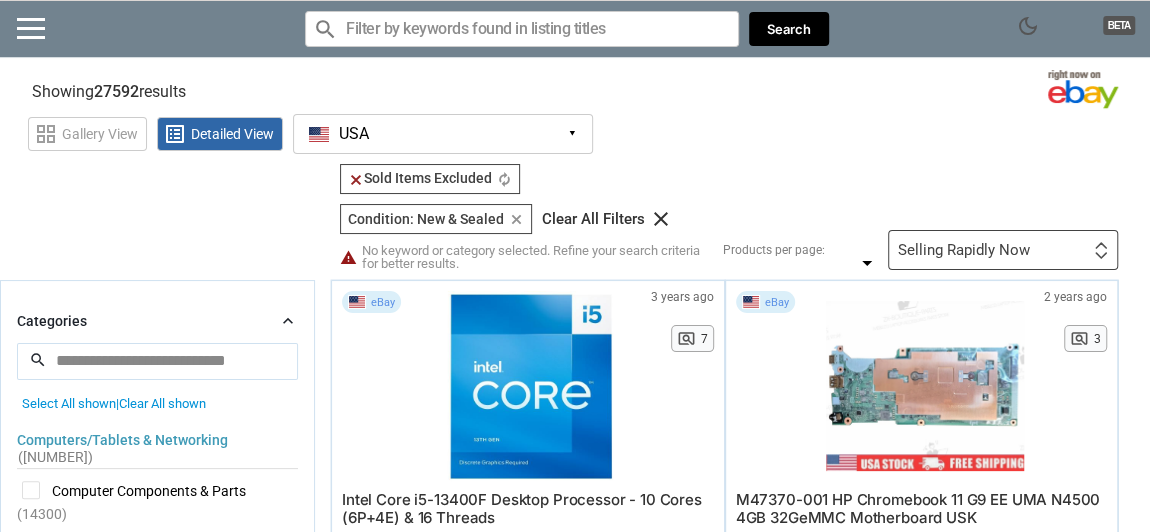 click on "clear" at bounding box center (661, 219) 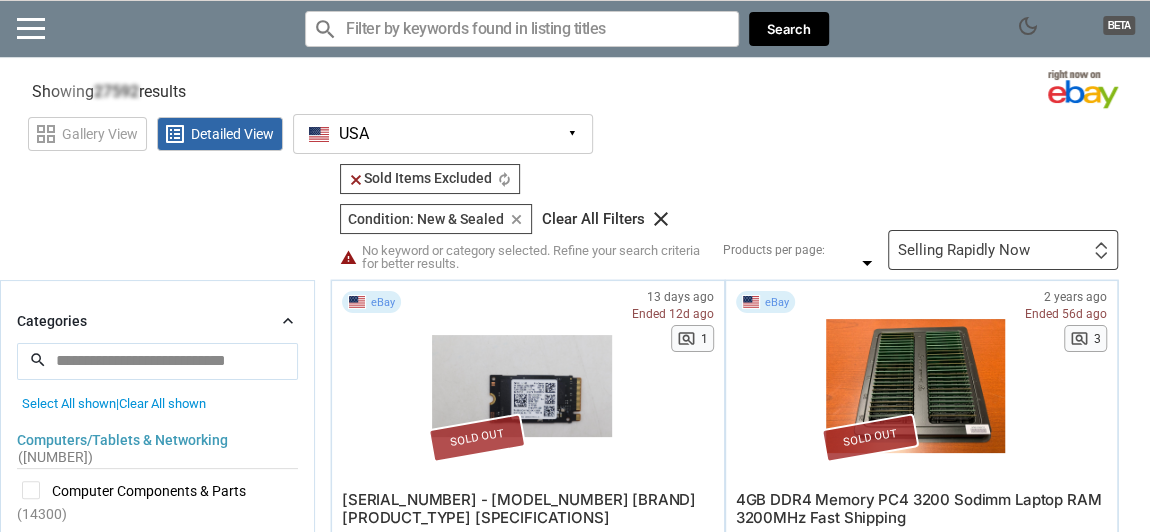 type 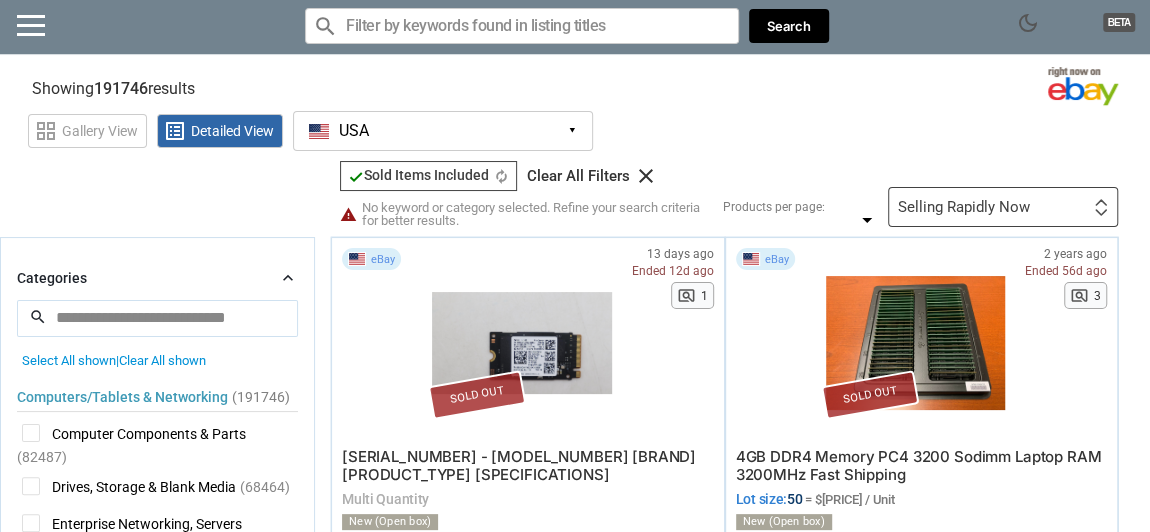 scroll, scrollTop: 0, scrollLeft: 0, axis: both 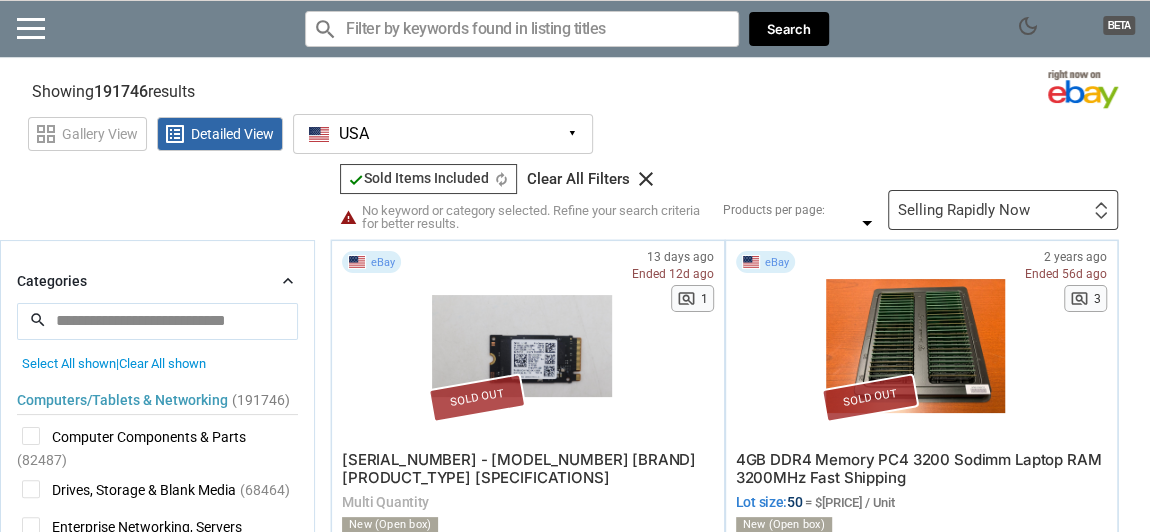 click at bounding box center [522, 29] 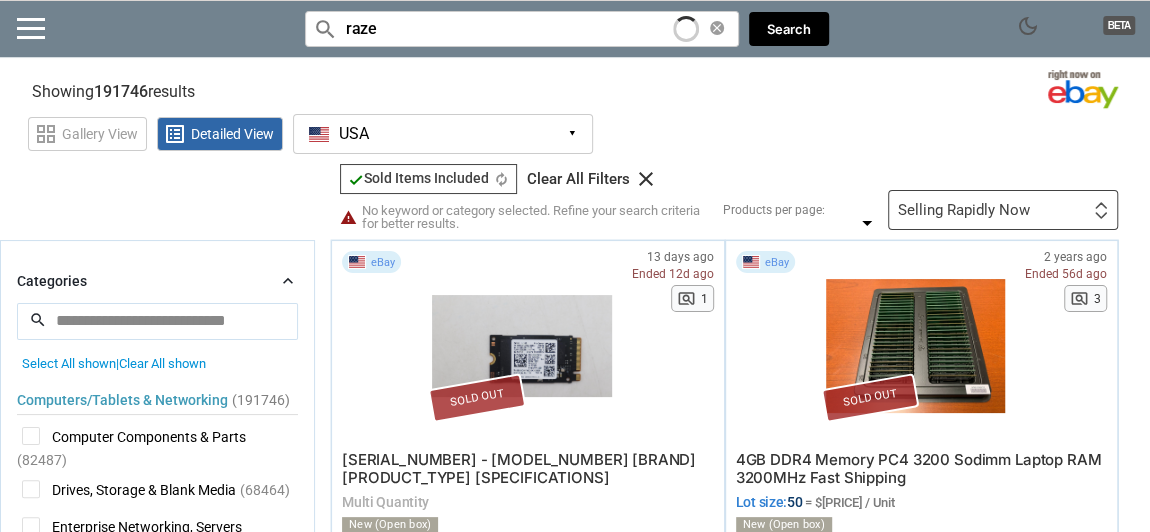 type on "razer" 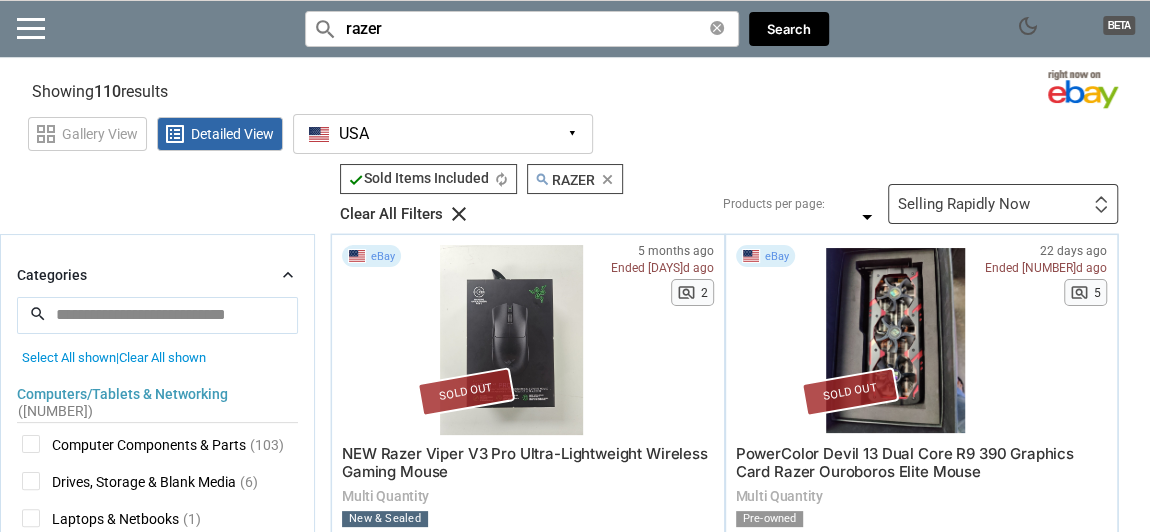 type 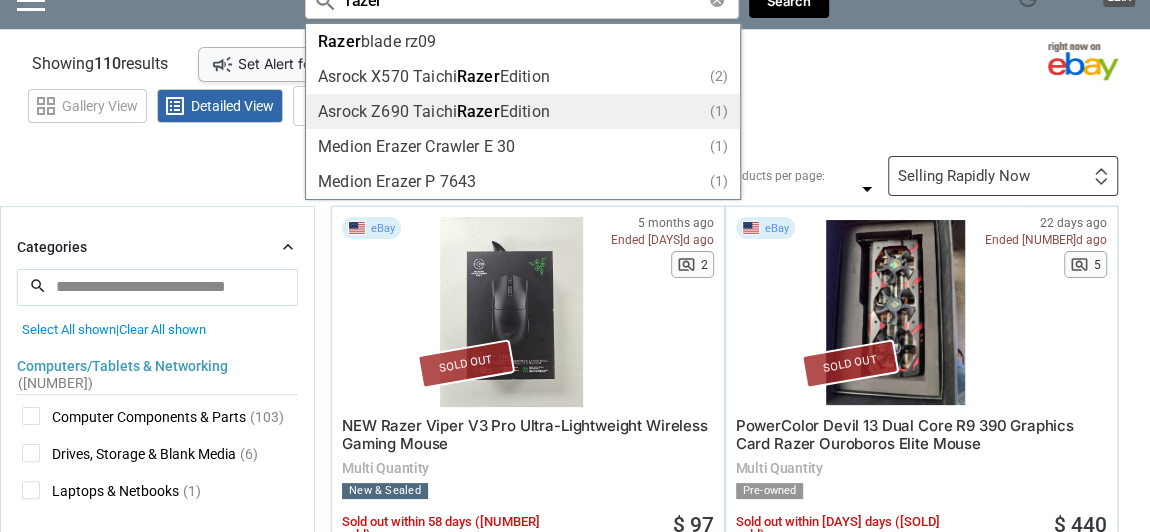 scroll, scrollTop: 0, scrollLeft: 0, axis: both 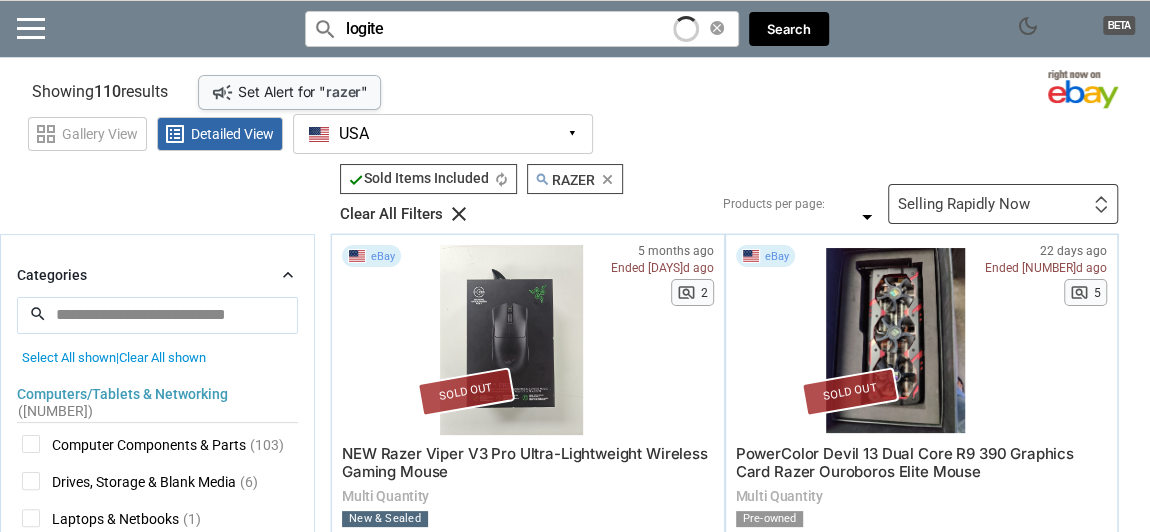 type on "logitec" 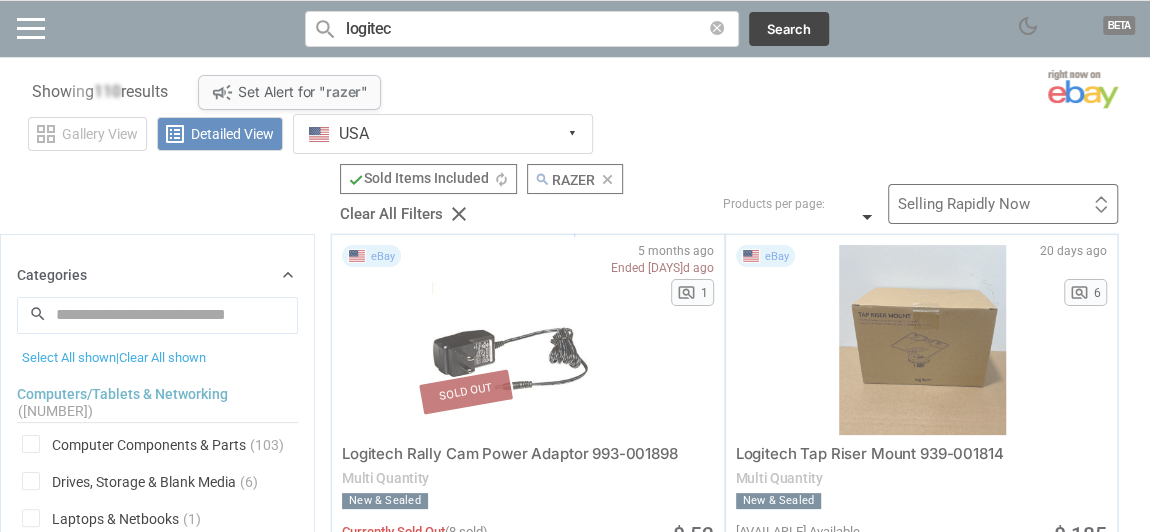 type 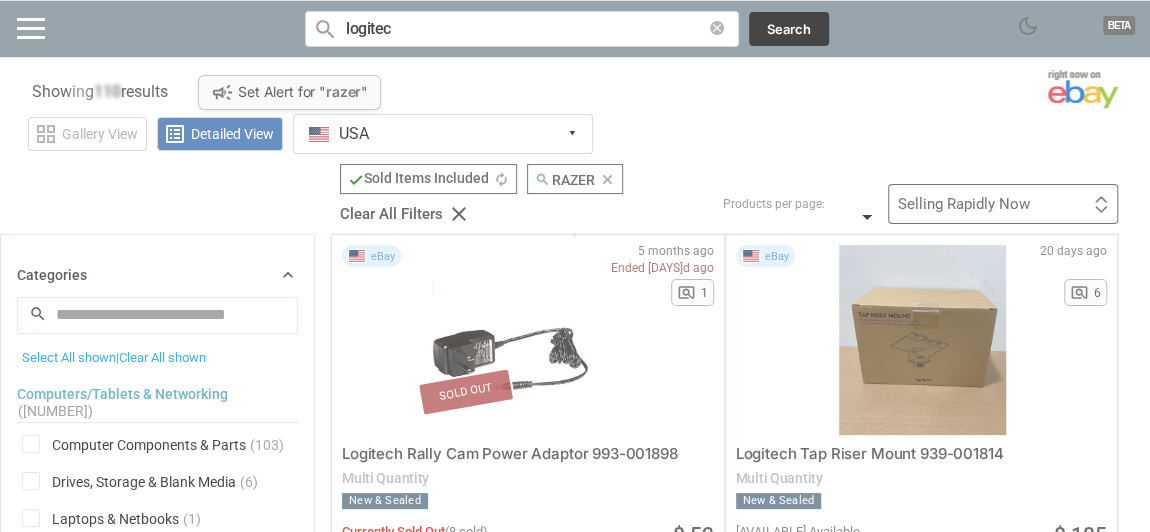 type 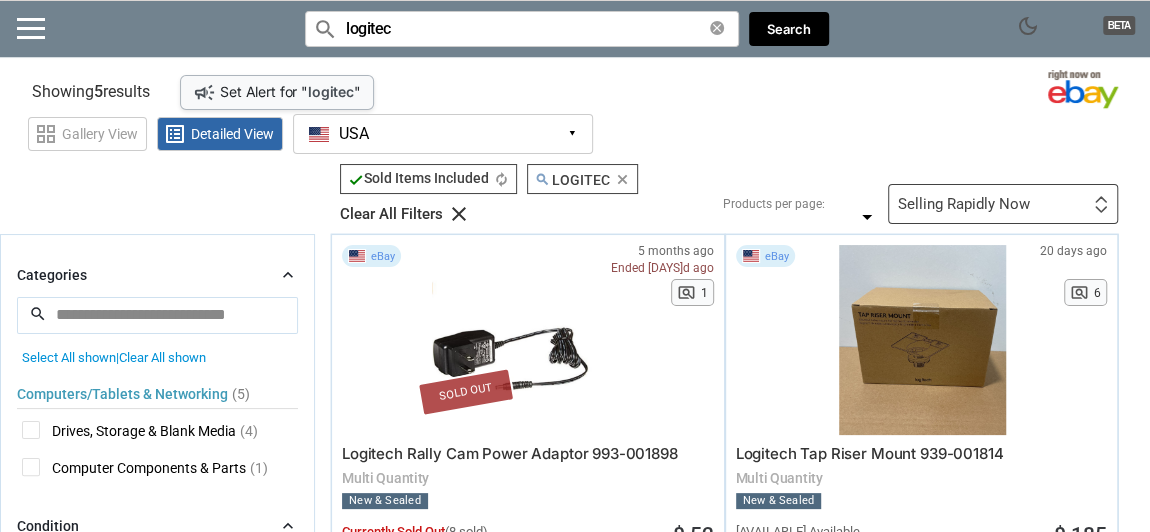click on "logitec" at bounding box center [522, 29] 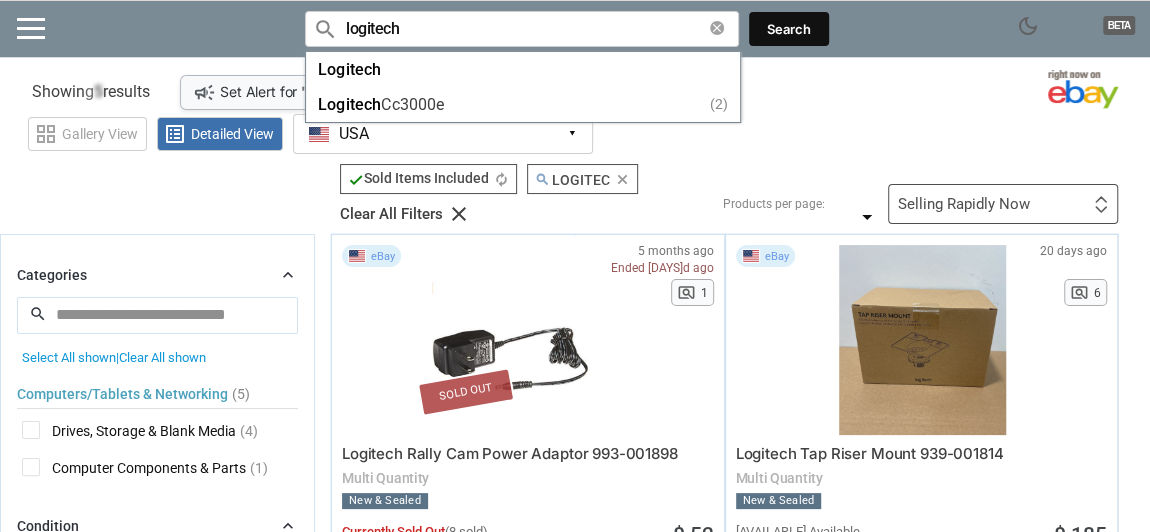 type 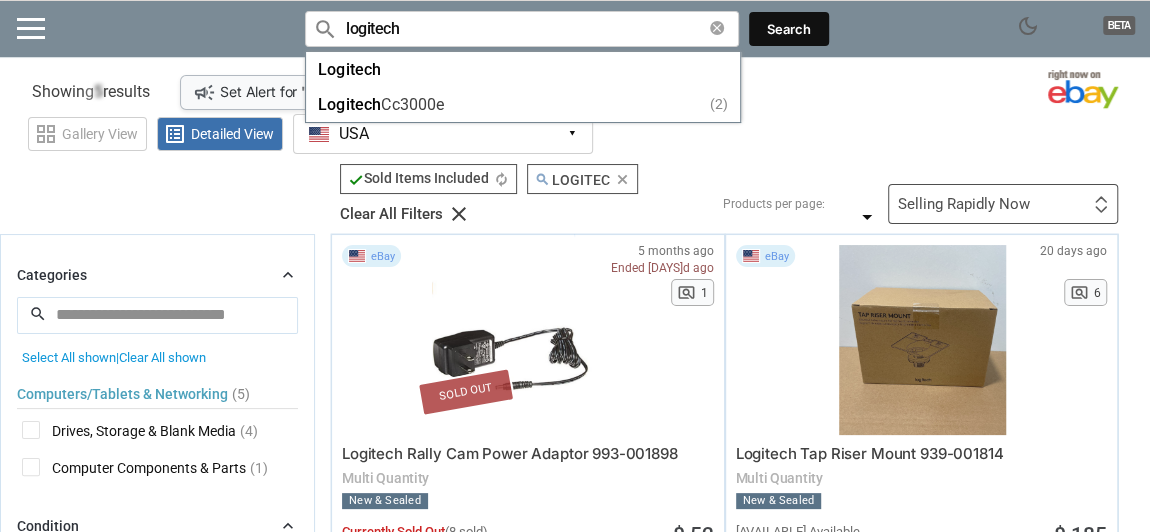 type 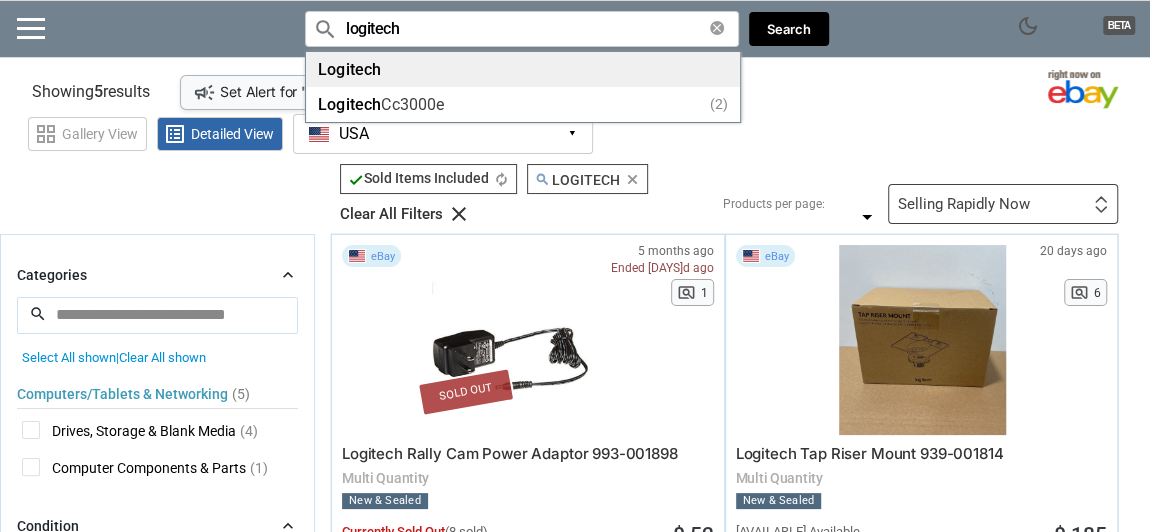 click on "Logitech" at bounding box center (523, 69) 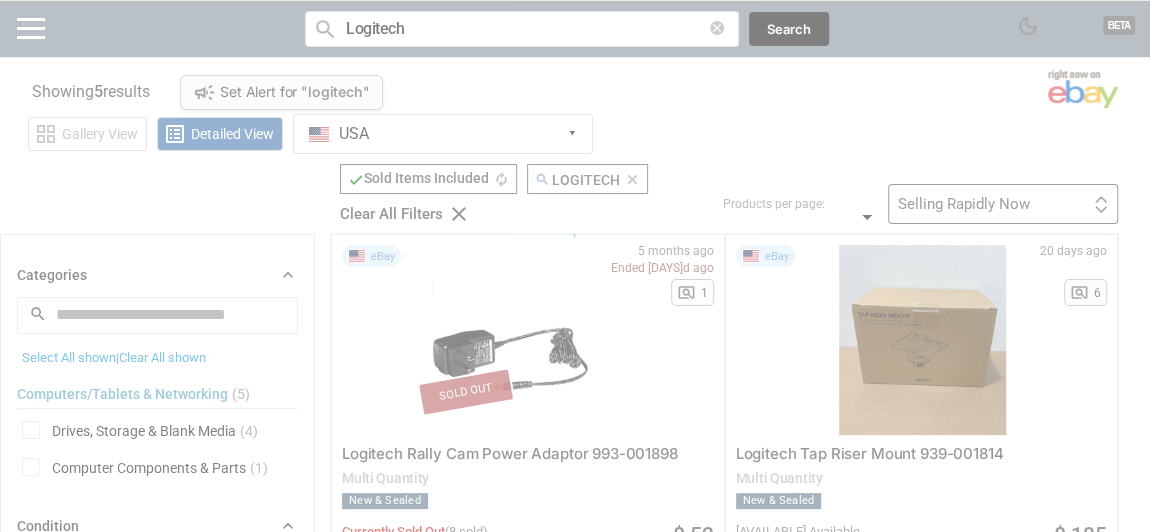 type 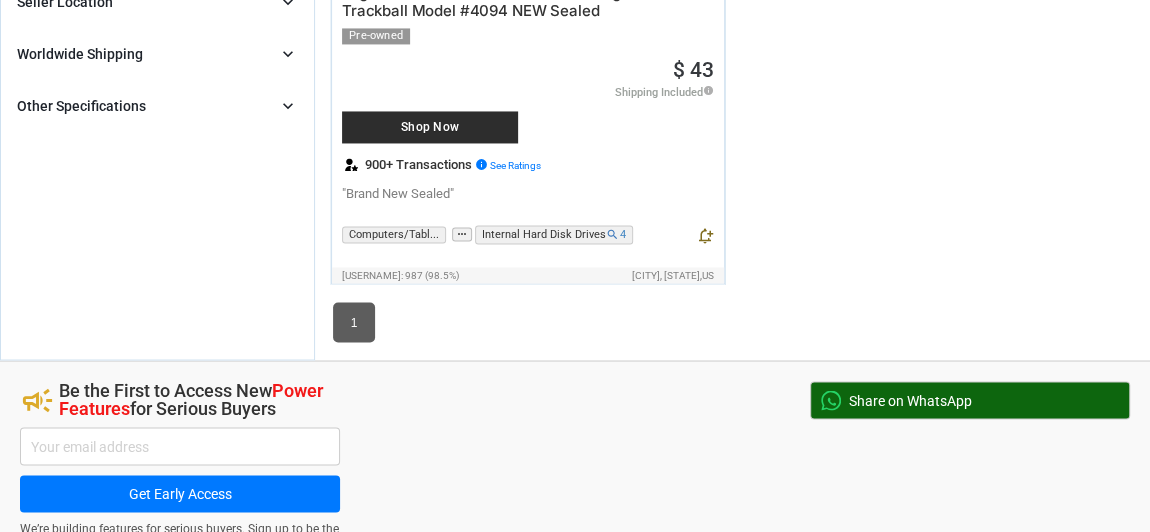 scroll, scrollTop: 1363, scrollLeft: 0, axis: vertical 